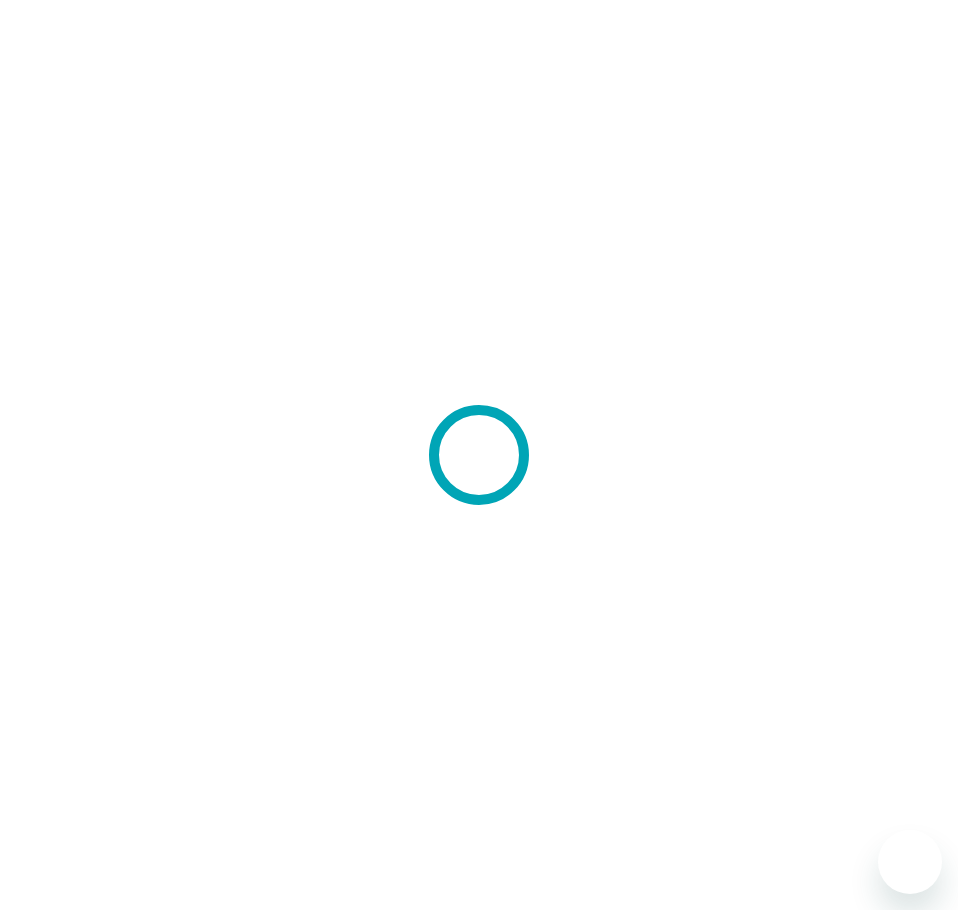scroll, scrollTop: 0, scrollLeft: 0, axis: both 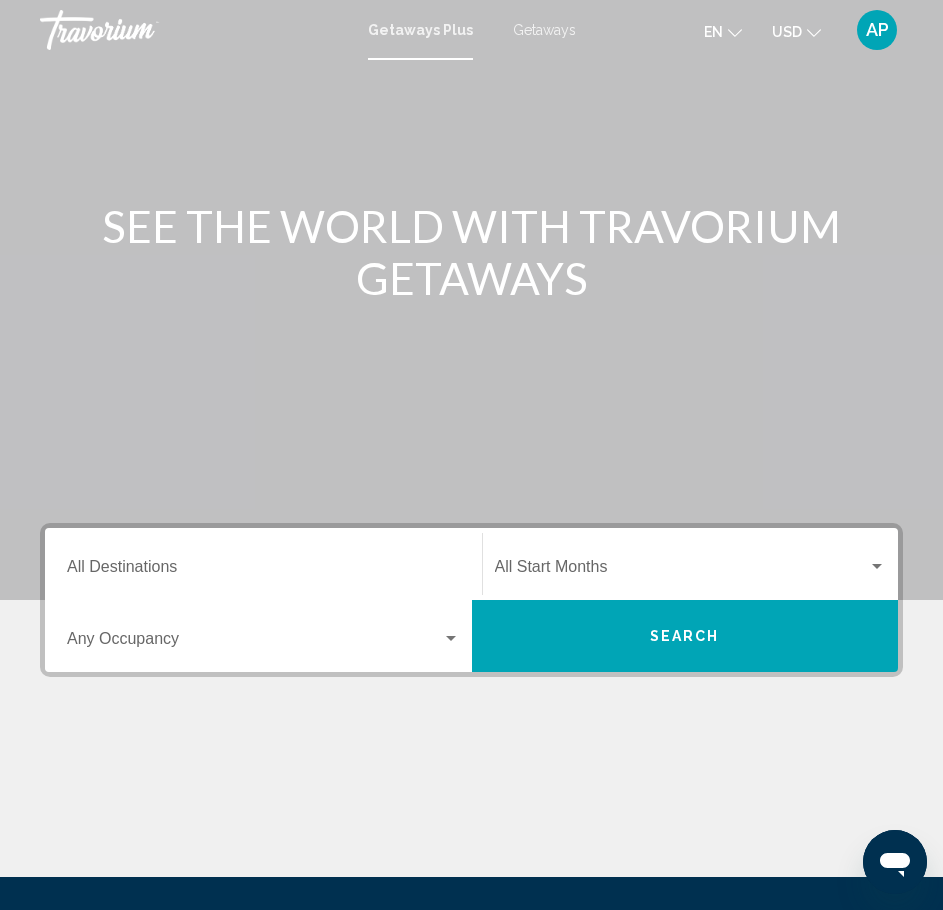 click on "Getaways Plus  Getaways en
English Español Français Italiano Português русский USD
USD ($) MXN (Mex$) CAD (Can$) GBP (£) EUR (€) AUD (A$) NZD (NZ$) CNY (CN¥) AP Login" at bounding box center (471, 30) 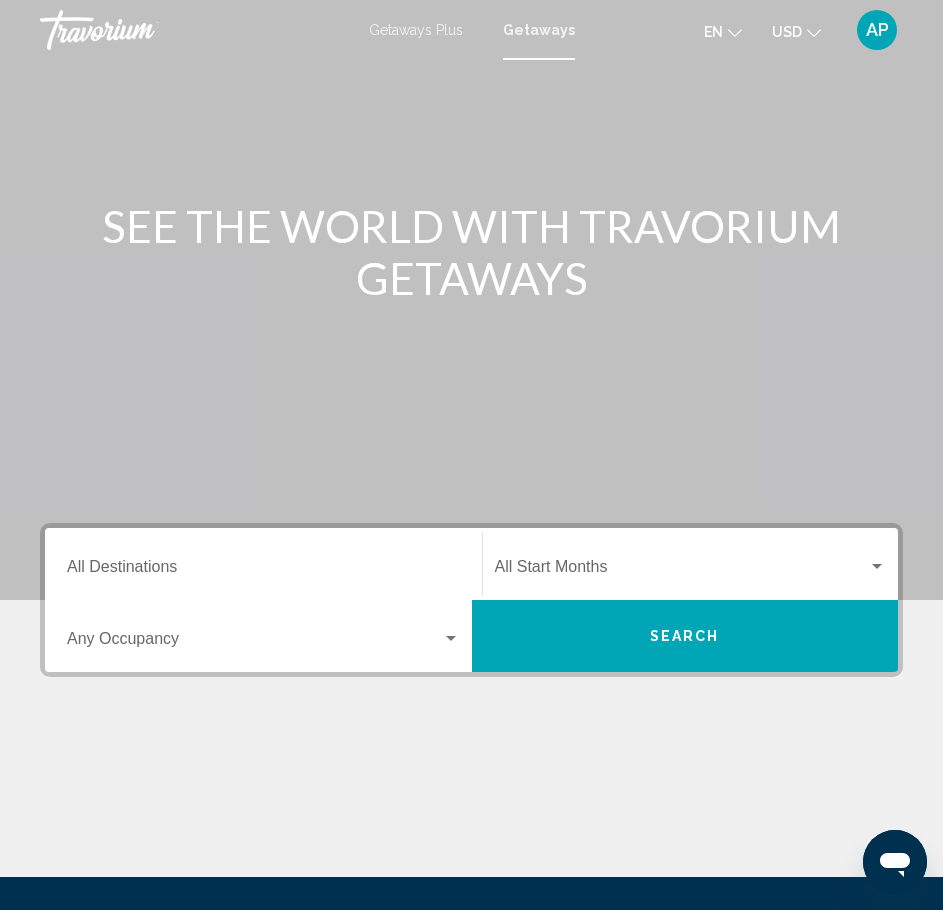 click on "Destination All Destinations" at bounding box center (263, 571) 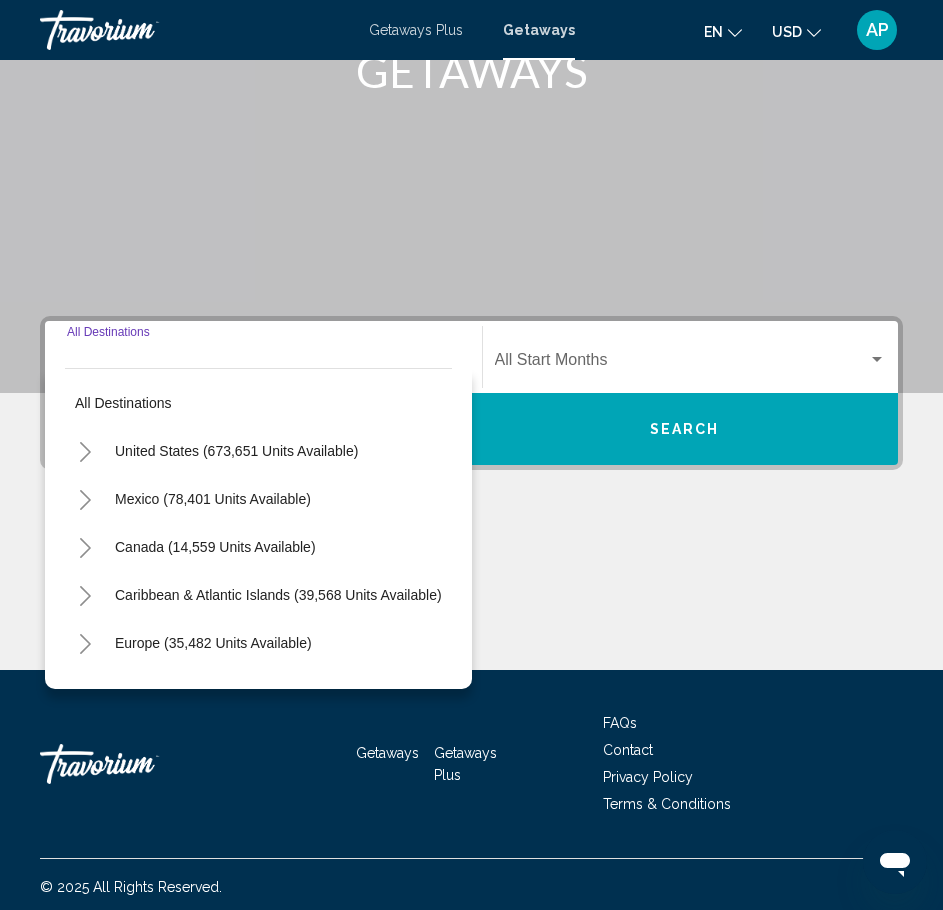 scroll, scrollTop: 212, scrollLeft: 0, axis: vertical 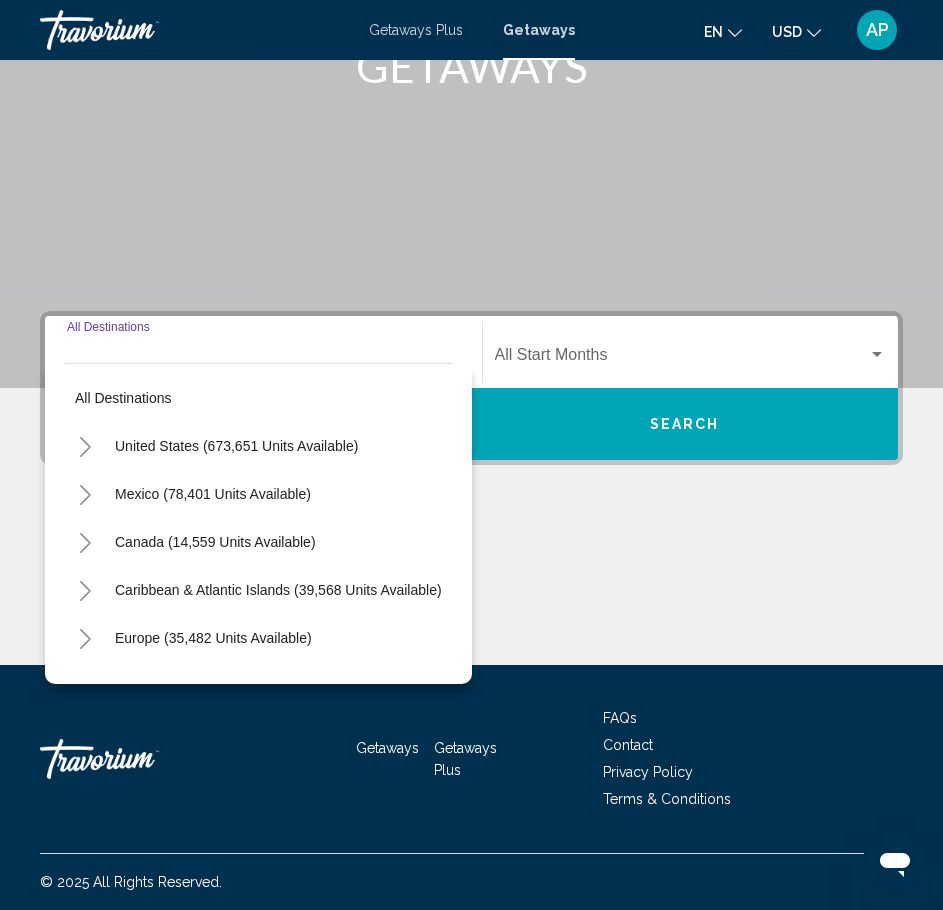 click 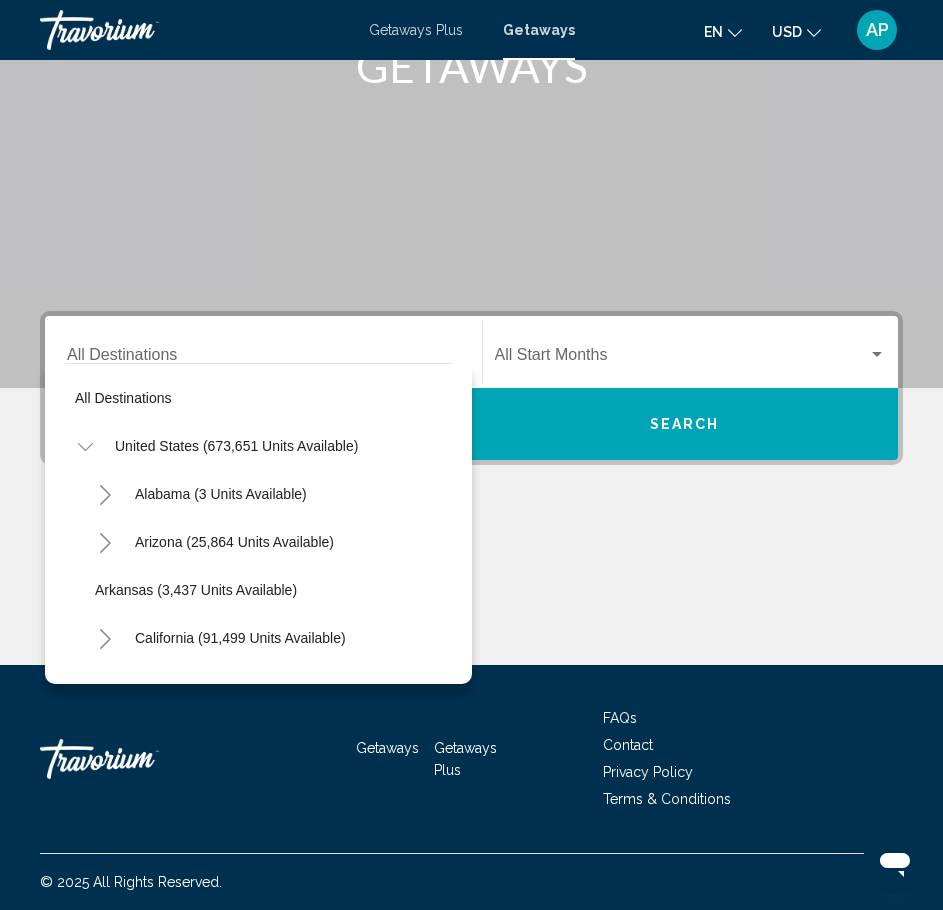 scroll, scrollTop: 82, scrollLeft: 0, axis: vertical 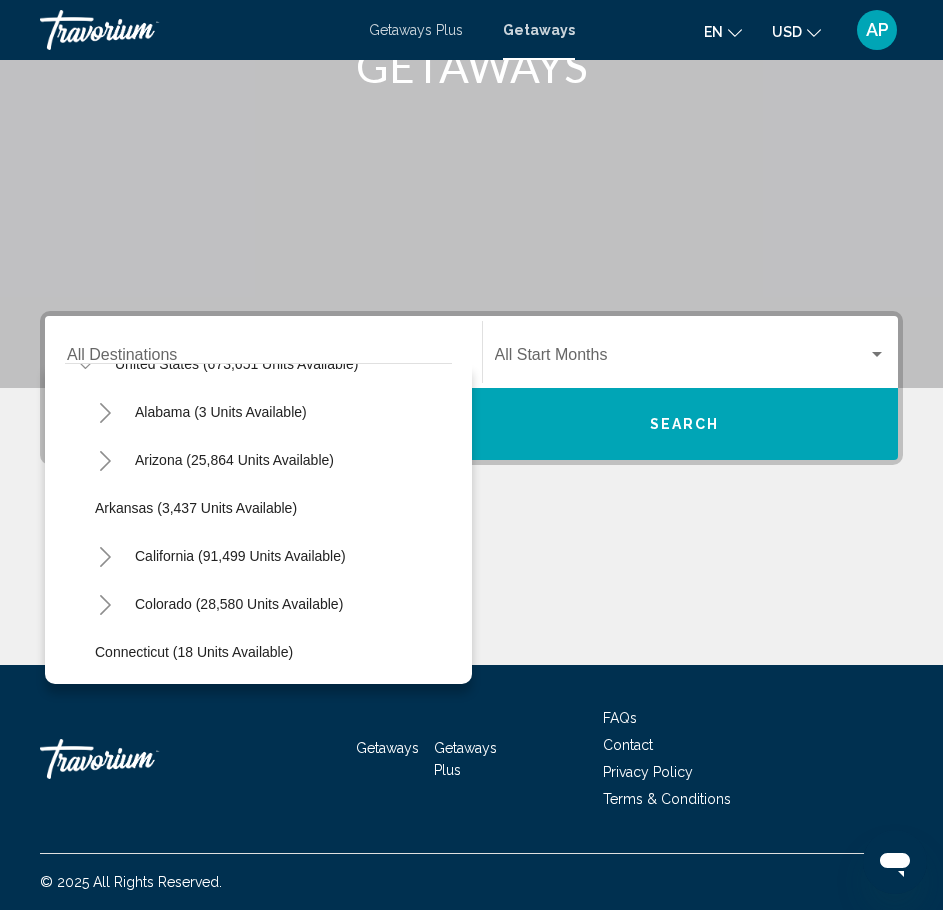 click 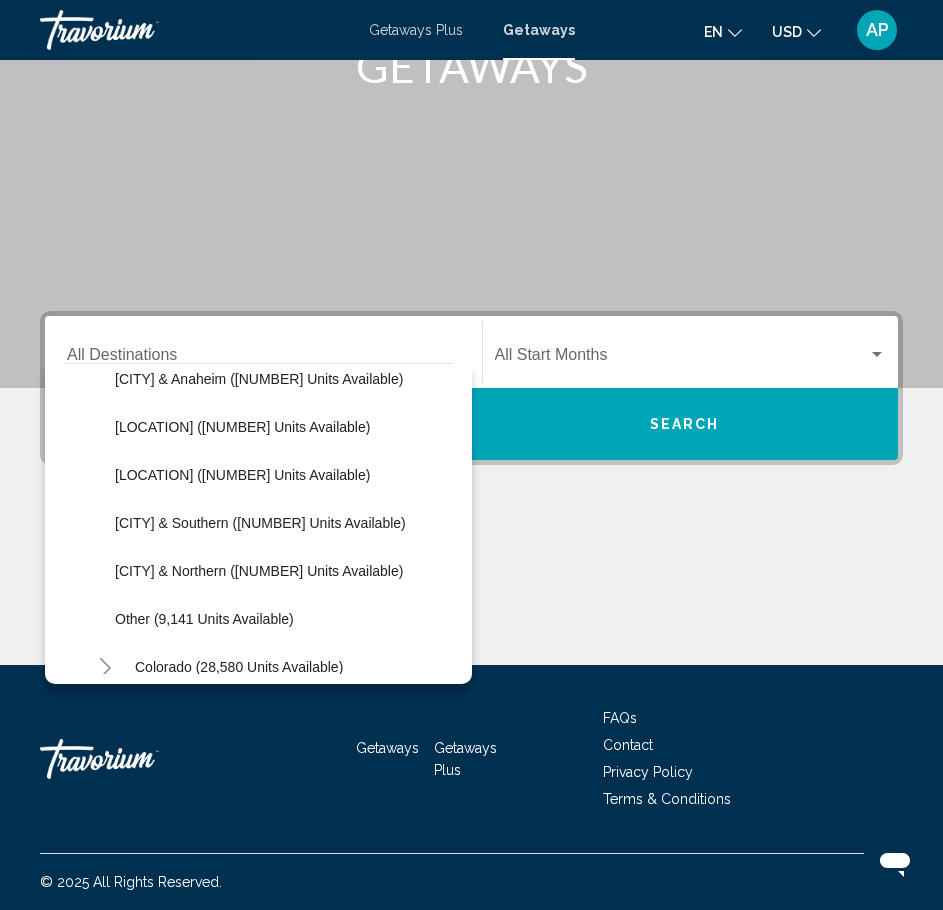 scroll, scrollTop: 311, scrollLeft: 0, axis: vertical 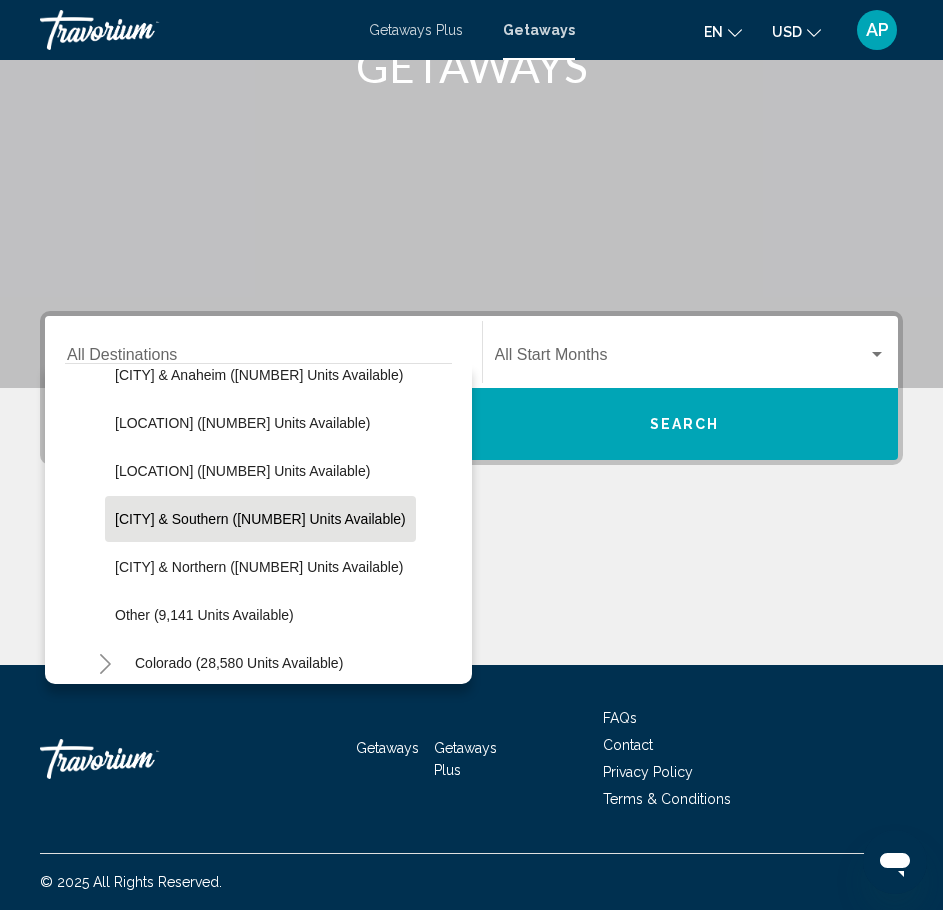 click on "[CITY] & Southern ([NUMBER] units available)" 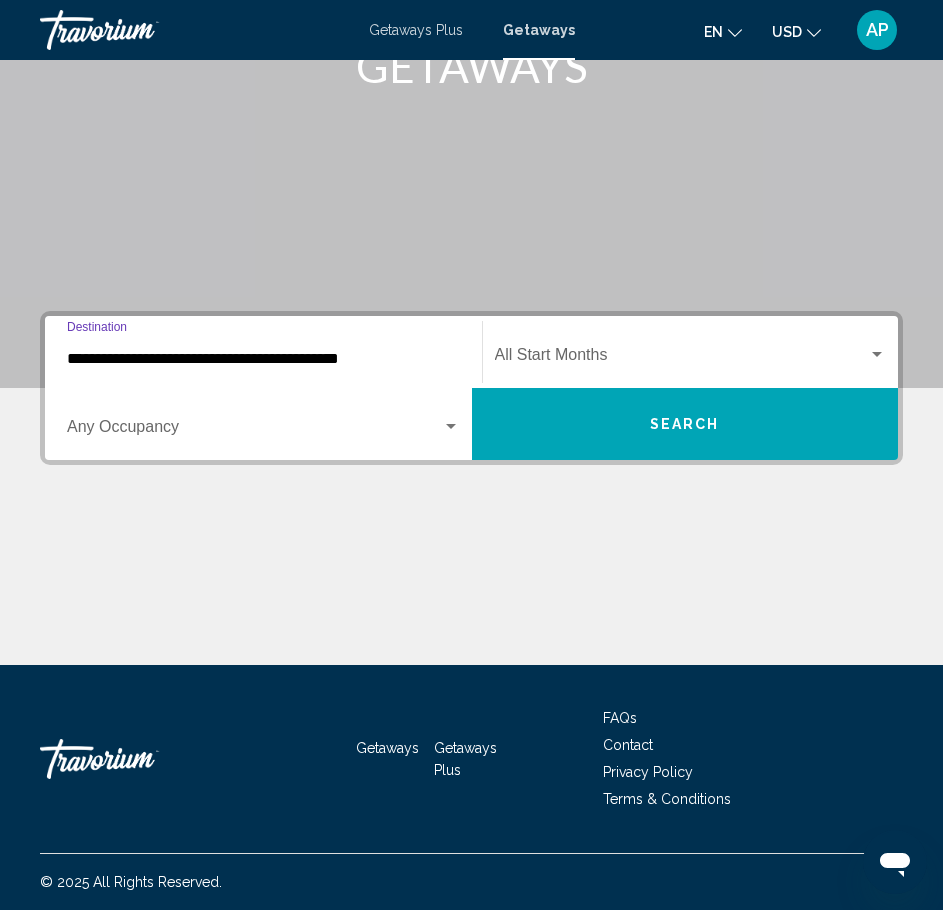 click at bounding box center (682, 359) 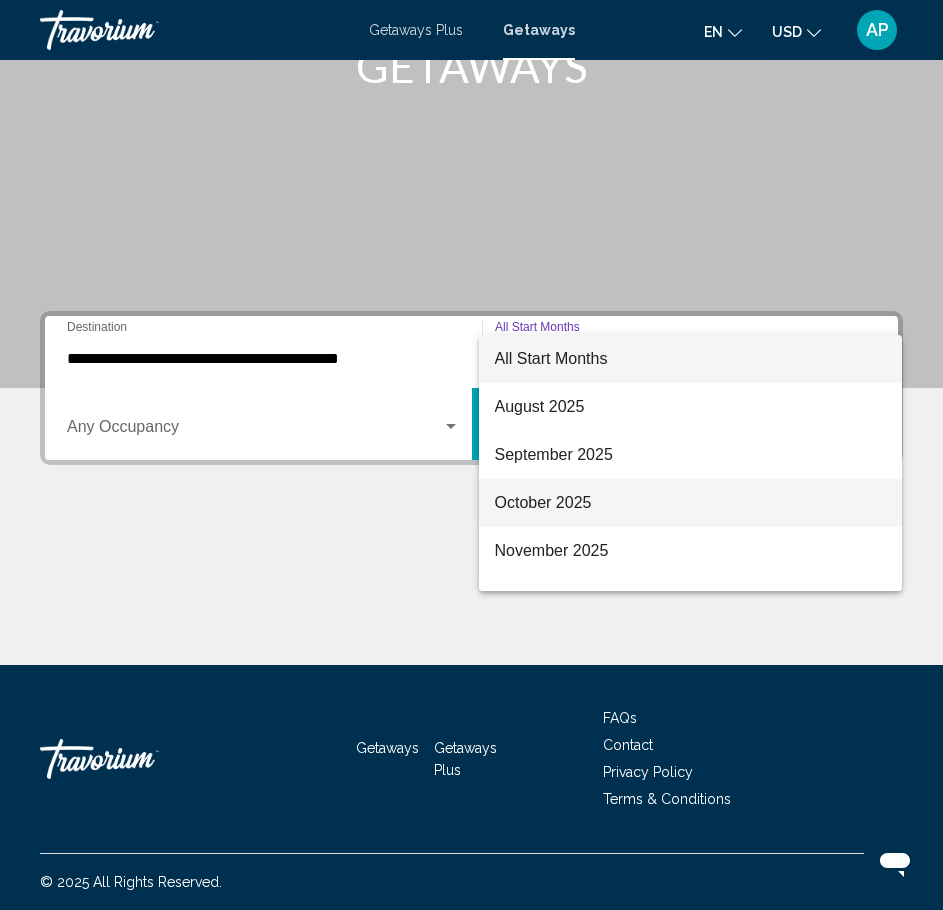 click on "October 2025" at bounding box center (691, 503) 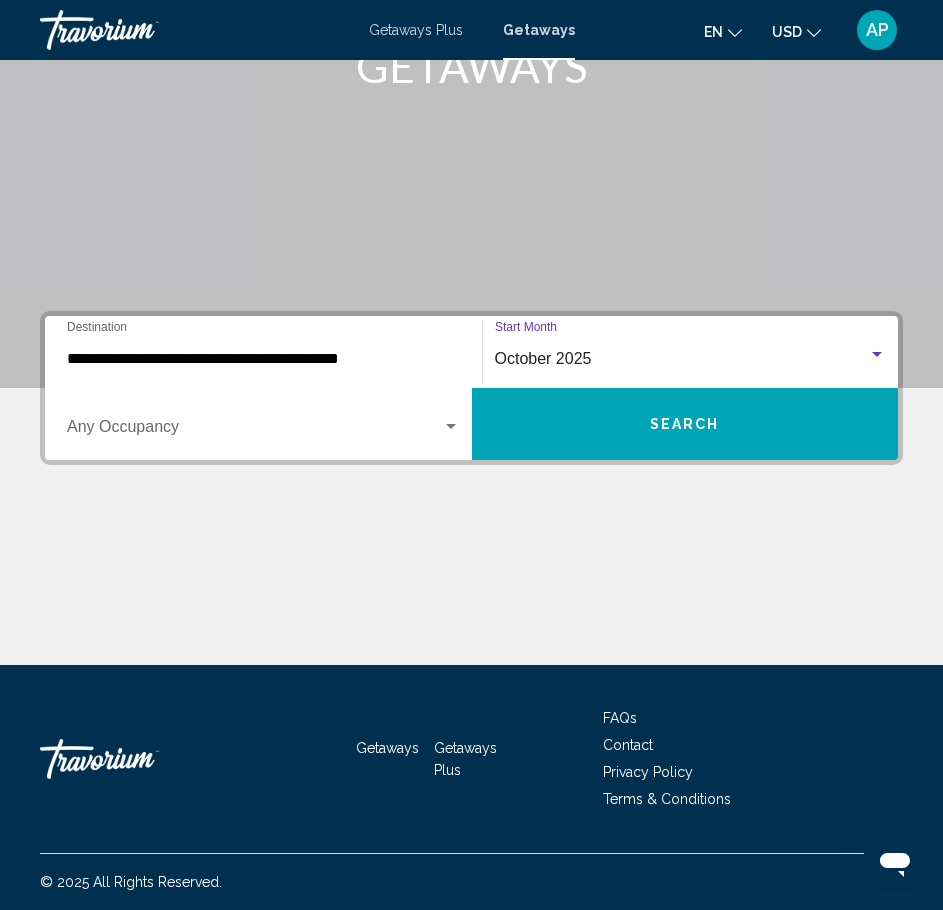 click at bounding box center (254, 431) 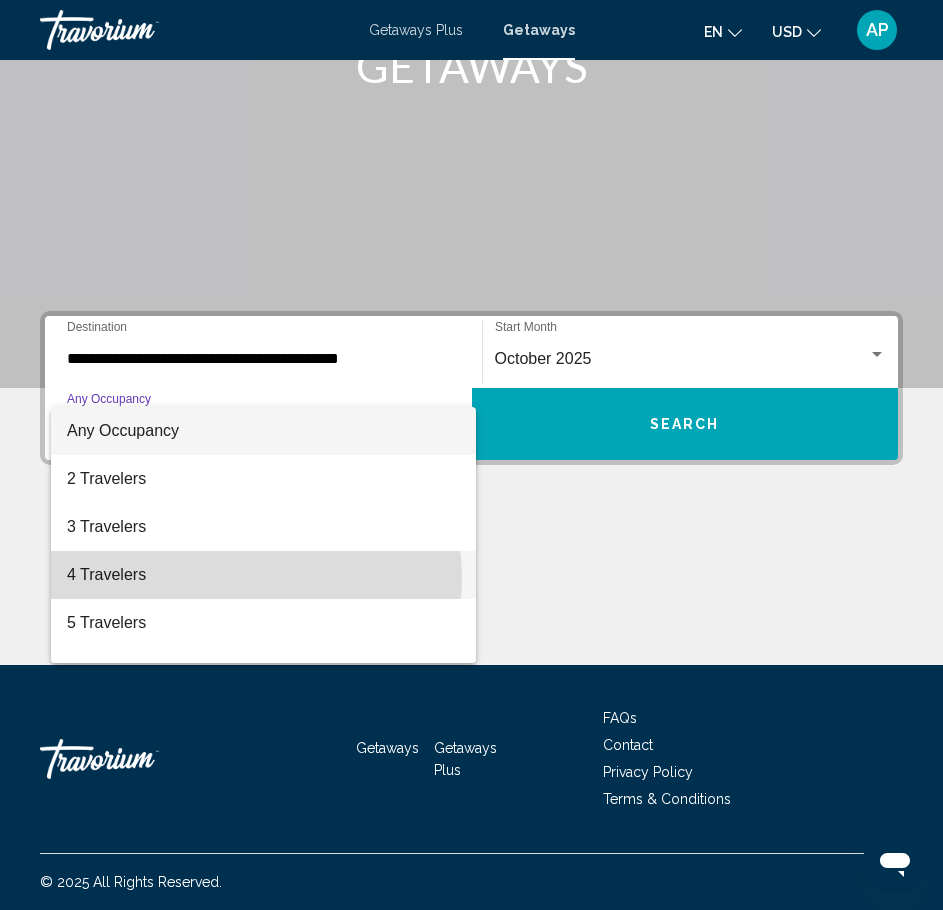 click on "4 Travelers" at bounding box center [263, 575] 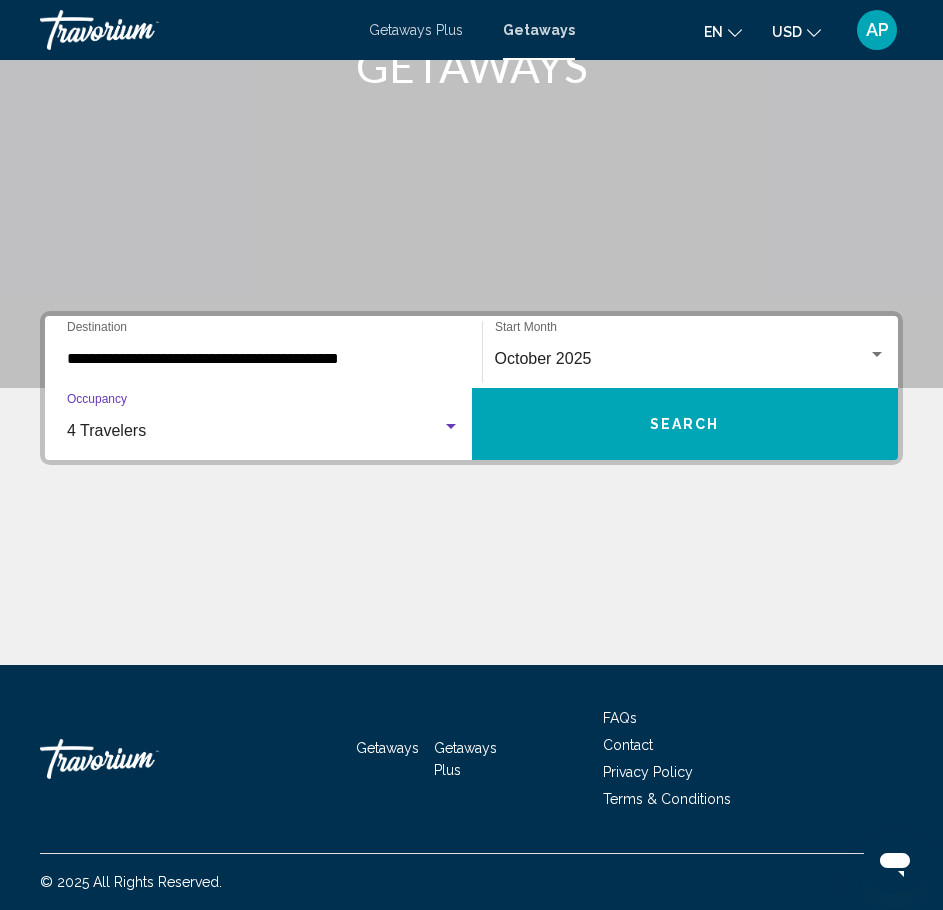 click on "Search" at bounding box center (685, 424) 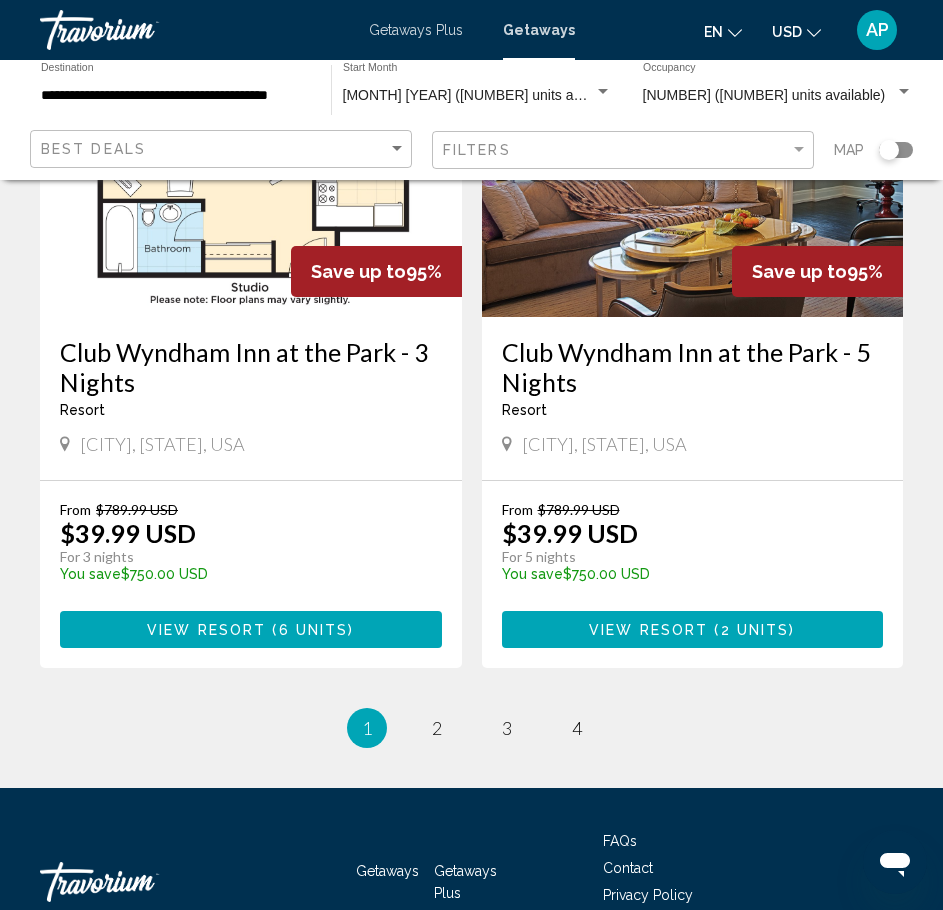 scroll, scrollTop: 3834, scrollLeft: 0, axis: vertical 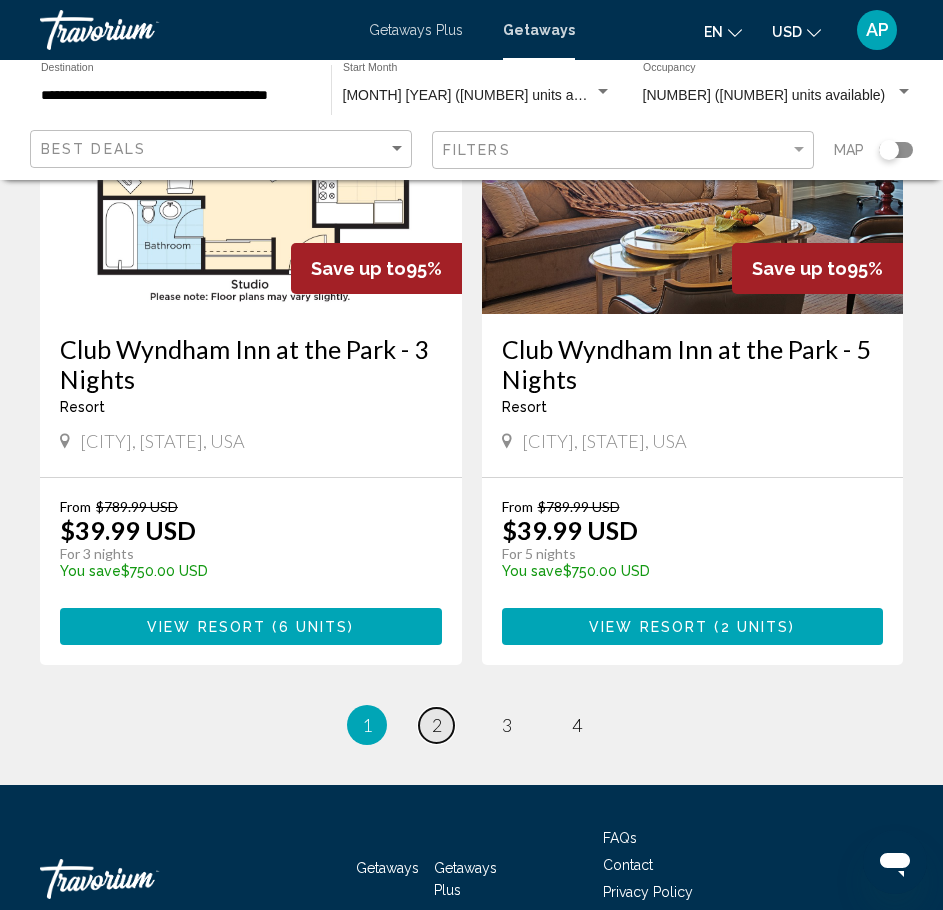 click on "page  2" at bounding box center [436, 725] 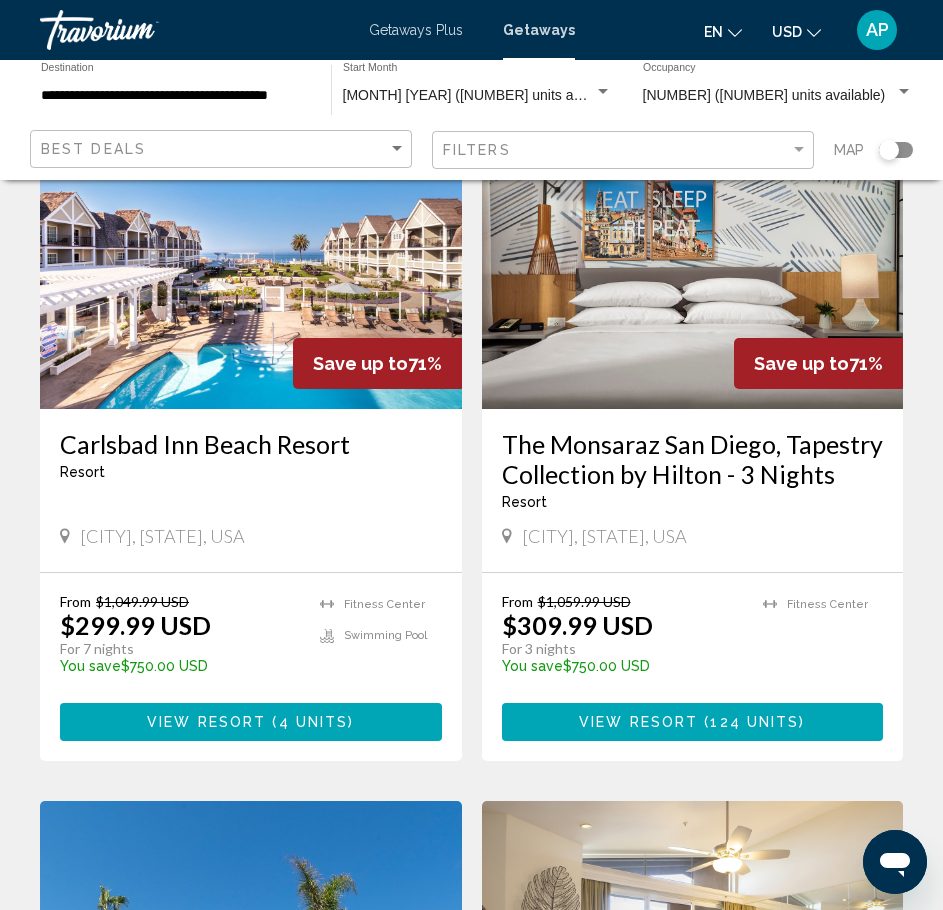 scroll, scrollTop: 2993, scrollLeft: 0, axis: vertical 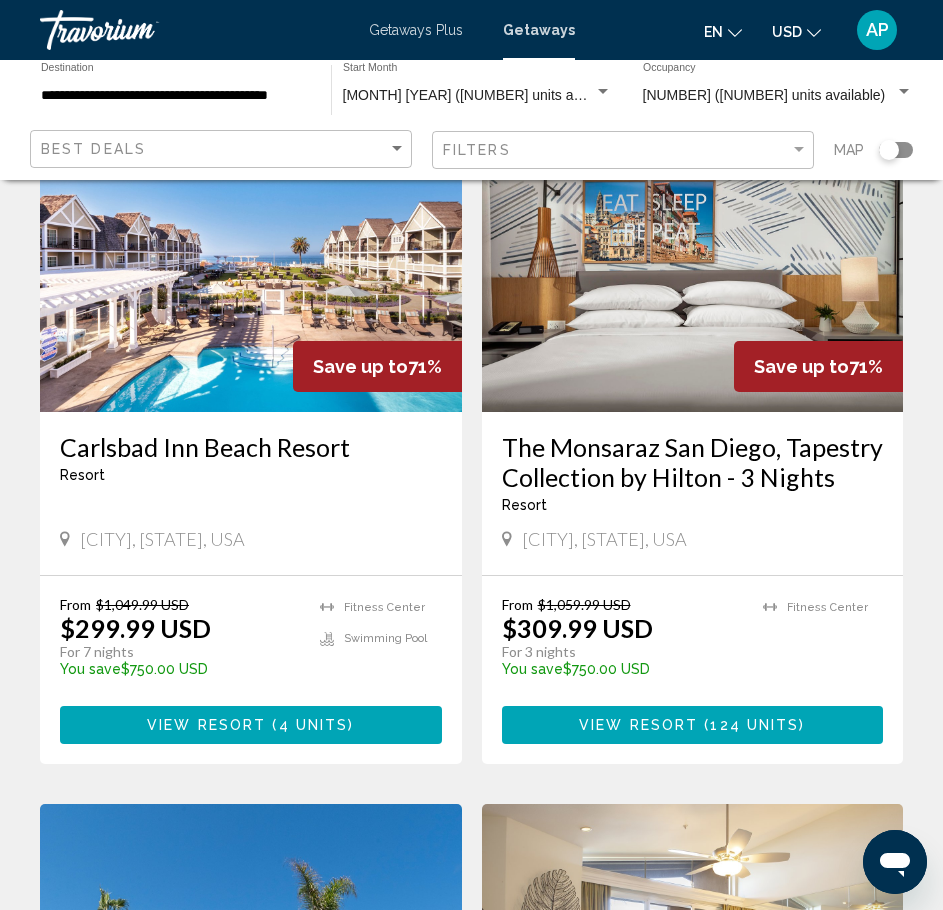 click on "View Resort" at bounding box center (206, 726) 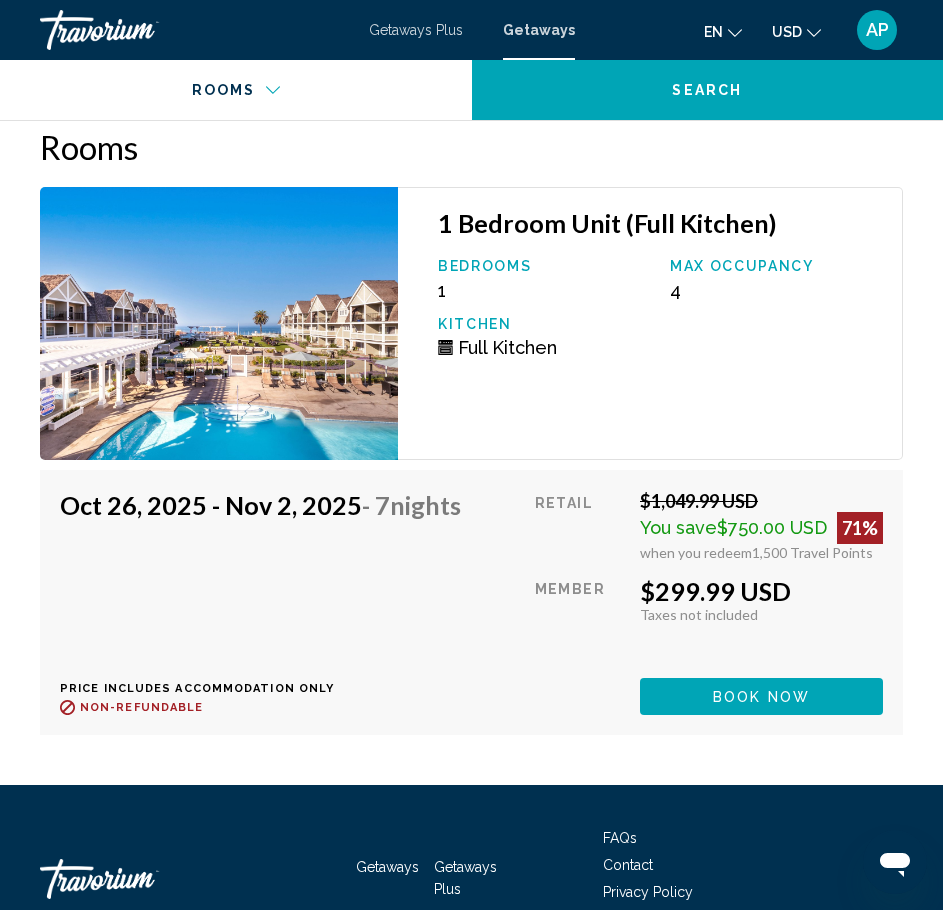 scroll, scrollTop: 4274, scrollLeft: 0, axis: vertical 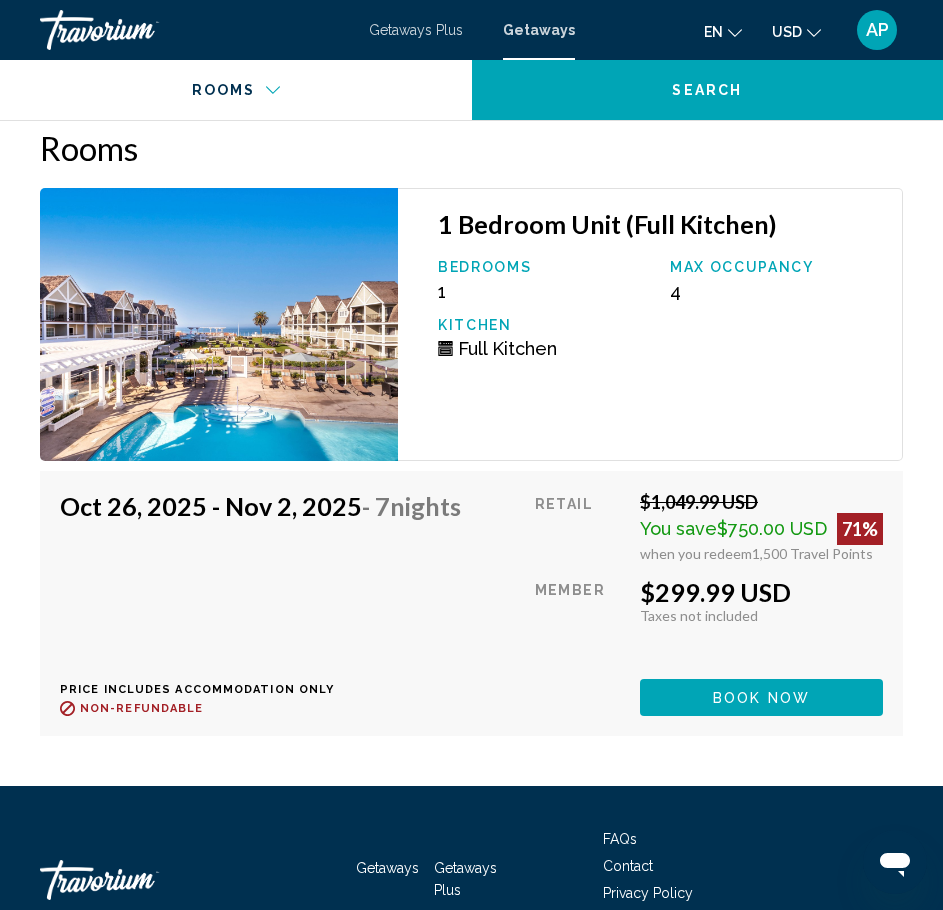 click on "Book now" at bounding box center (761, 697) 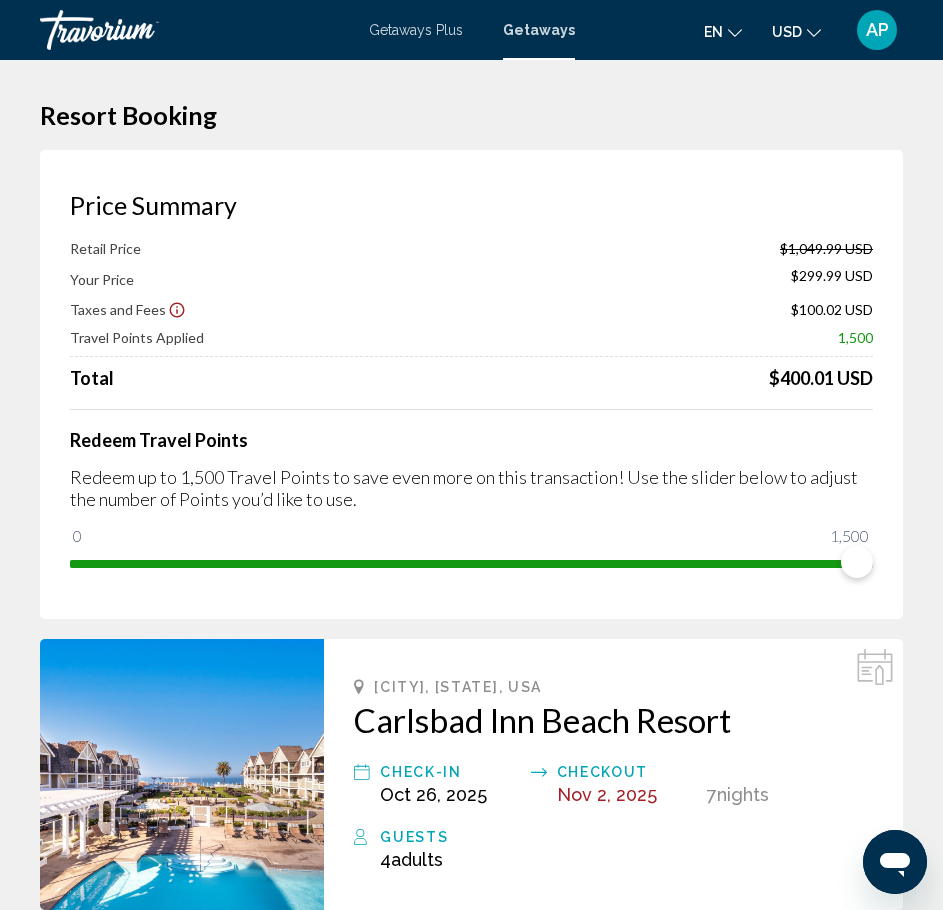scroll, scrollTop: 1, scrollLeft: 0, axis: vertical 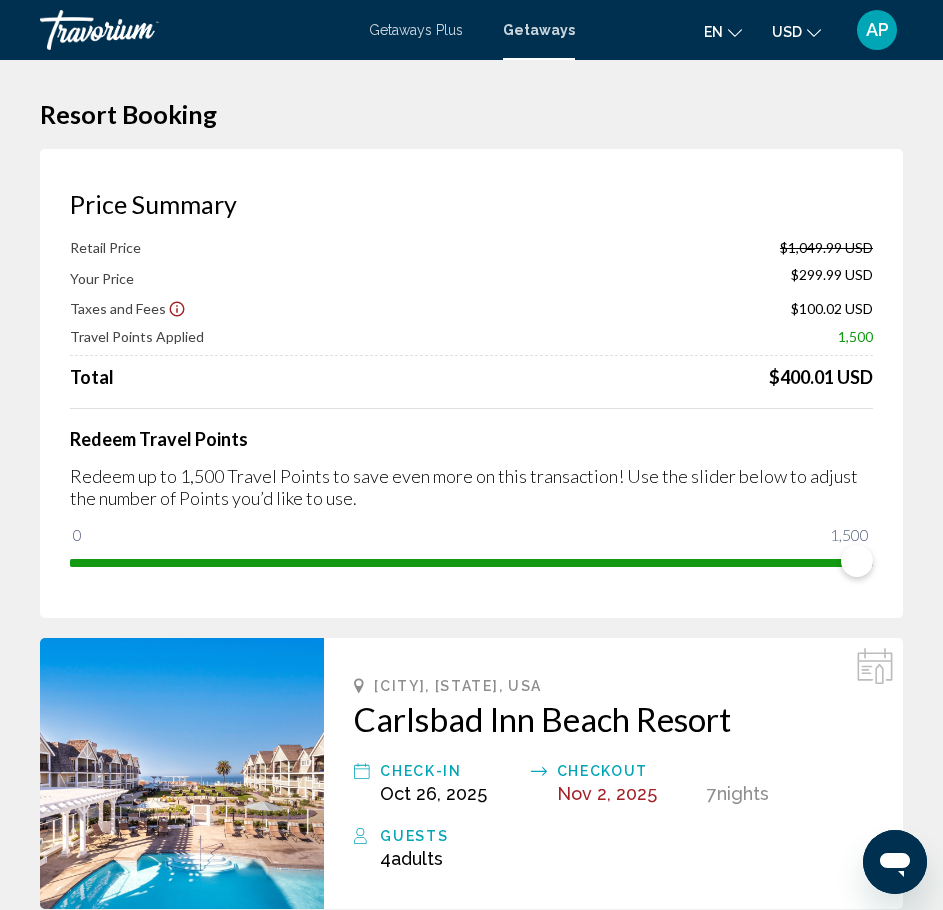 drag, startPoint x: 895, startPoint y: 346, endPoint x: 163, endPoint y: 313, distance: 732.74347 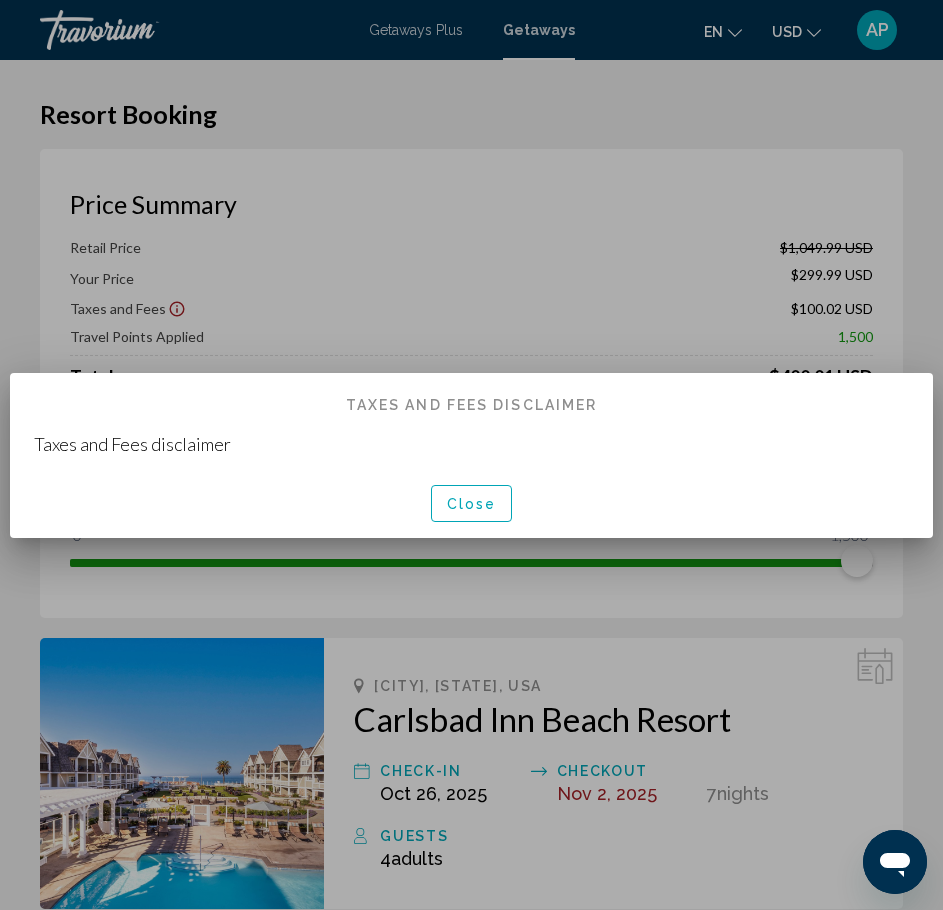 scroll, scrollTop: 0, scrollLeft: 0, axis: both 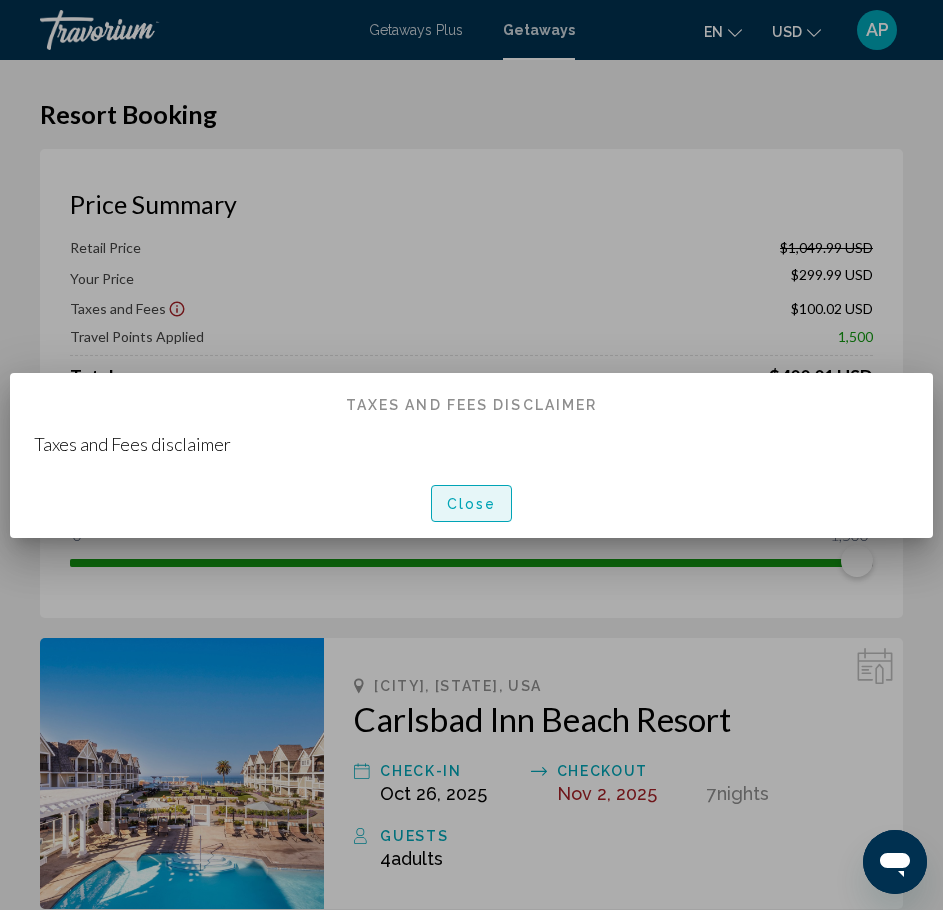 drag, startPoint x: 492, startPoint y: 511, endPoint x: 463, endPoint y: 502, distance: 30.364452 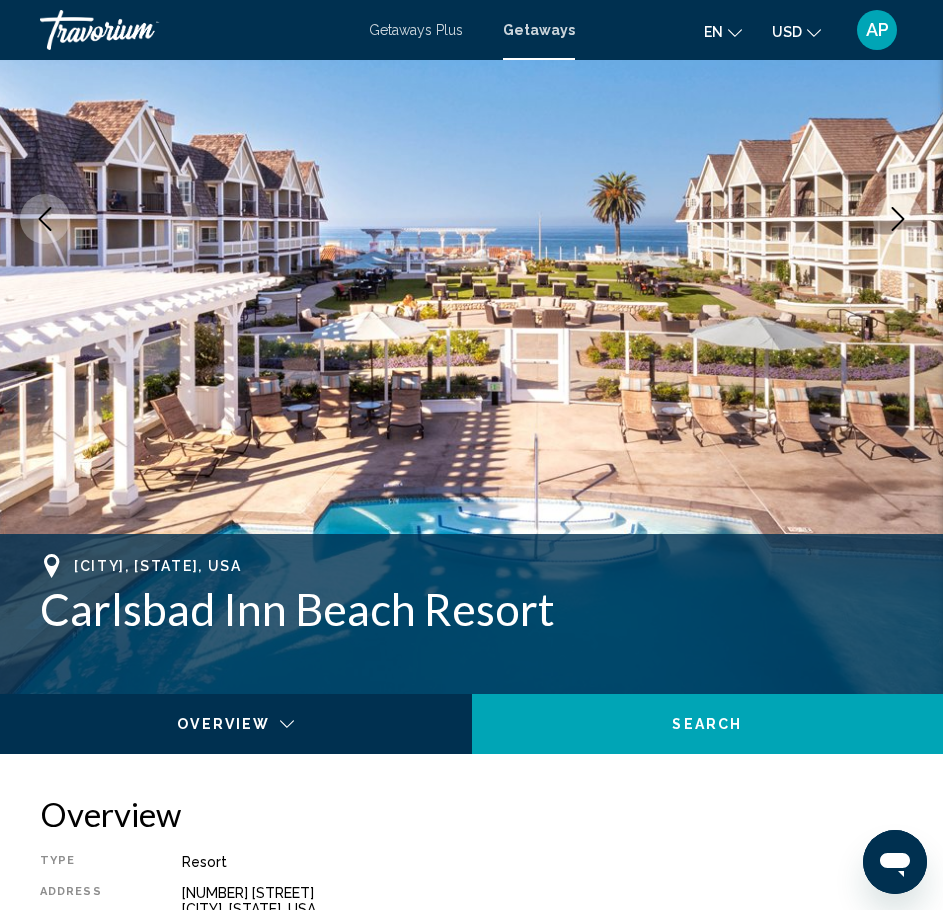 scroll, scrollTop: 322, scrollLeft: 0, axis: vertical 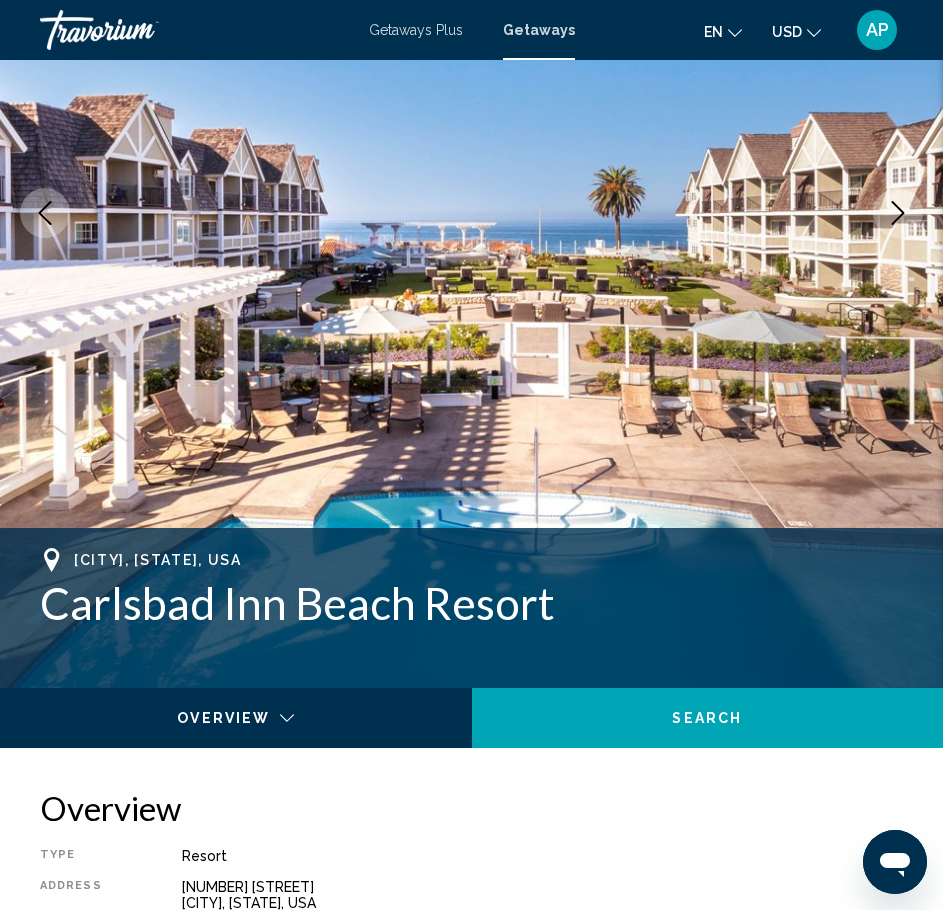drag, startPoint x: 557, startPoint y: 608, endPoint x: 47, endPoint y: 604, distance: 510.0157 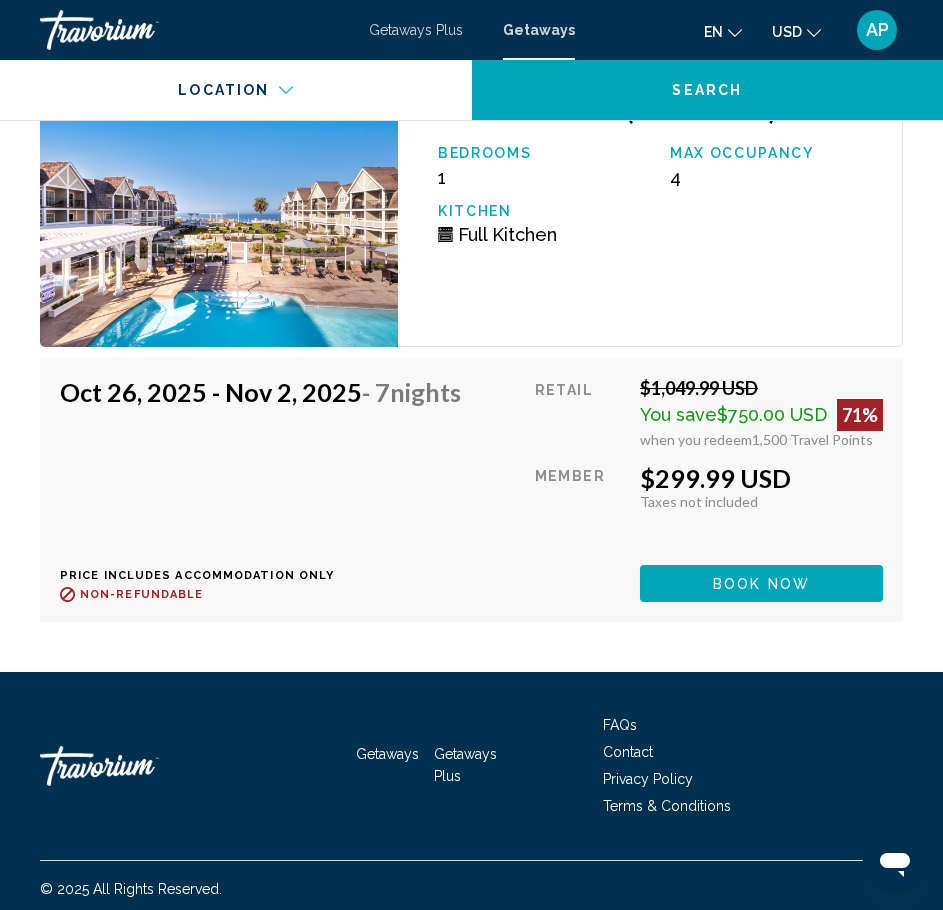 scroll, scrollTop: 4395, scrollLeft: 0, axis: vertical 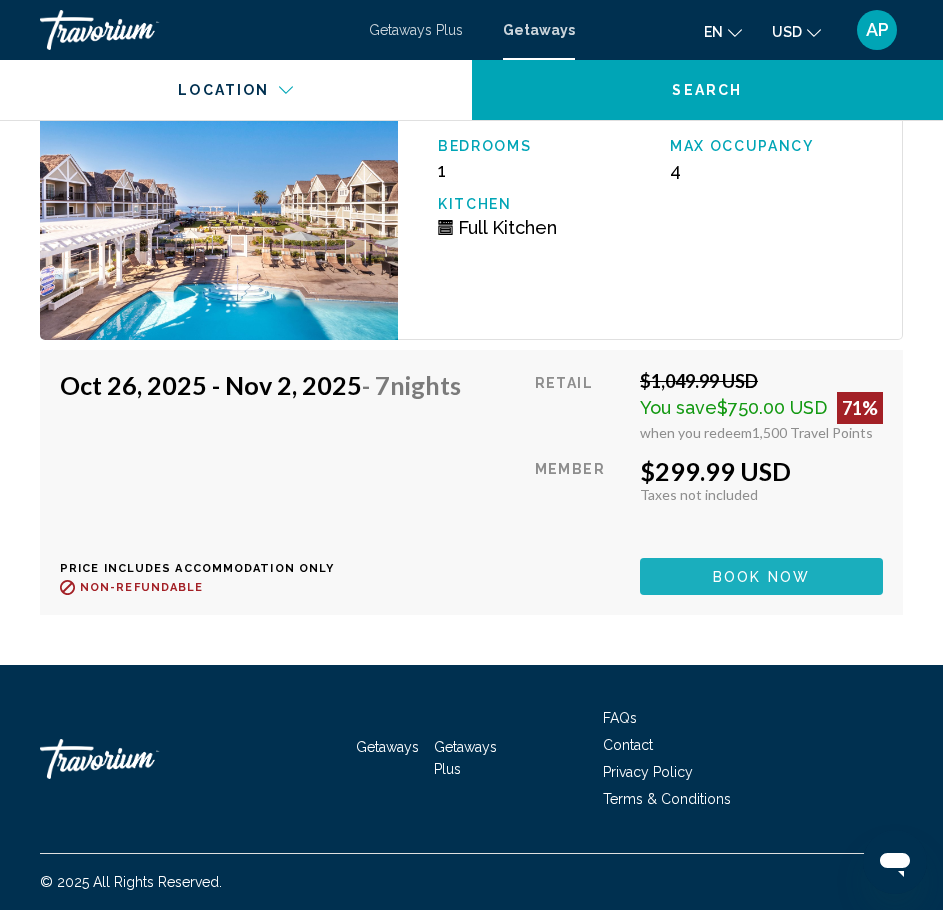 click on "Book now" at bounding box center (761, 577) 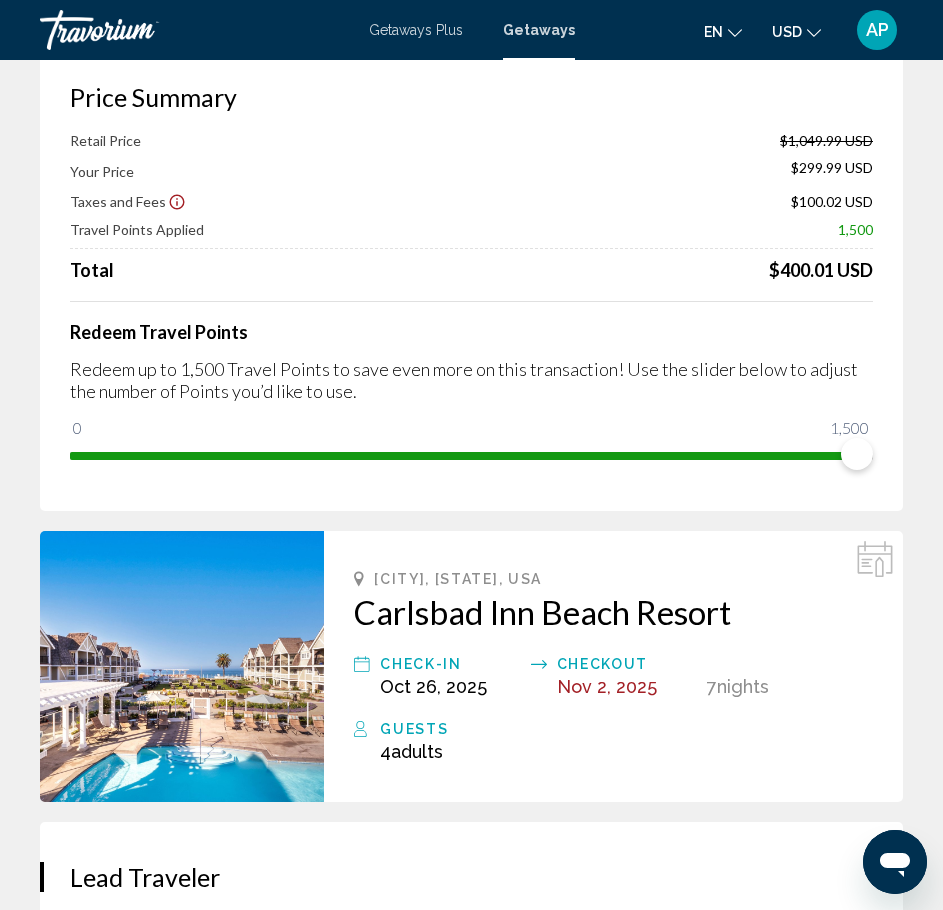 scroll, scrollTop: 111, scrollLeft: 0, axis: vertical 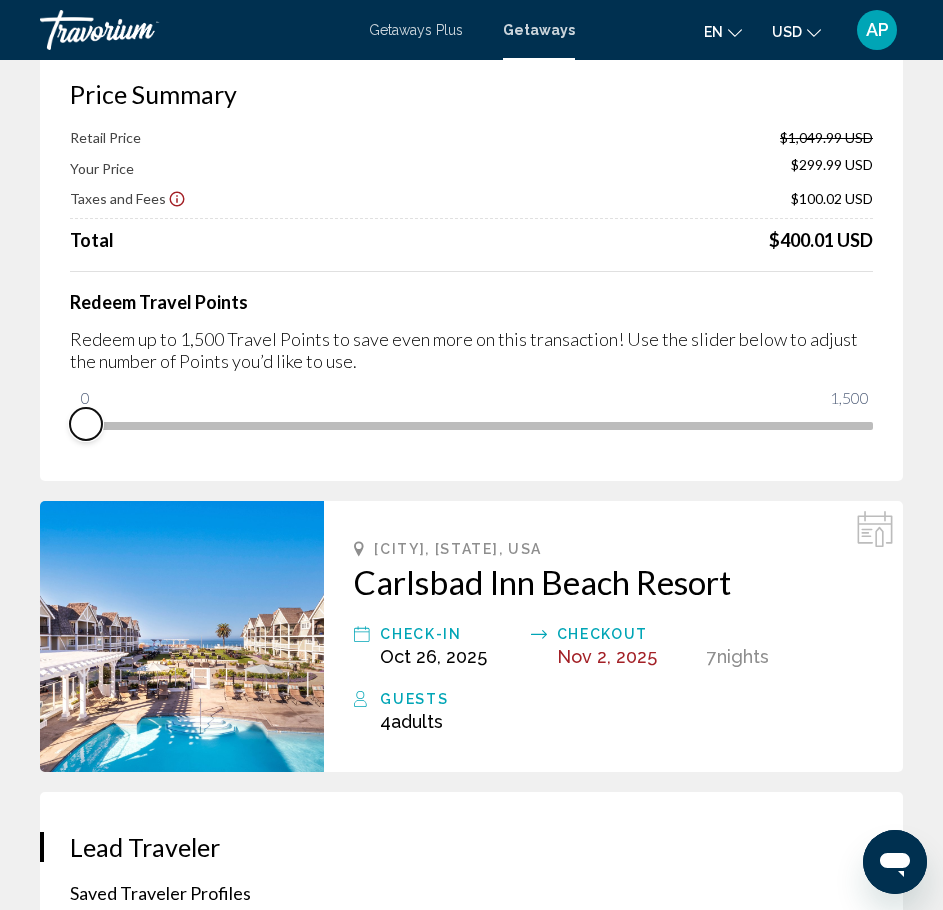 drag, startPoint x: 854, startPoint y: 452, endPoint x: 62, endPoint y: 471, distance: 792.22784 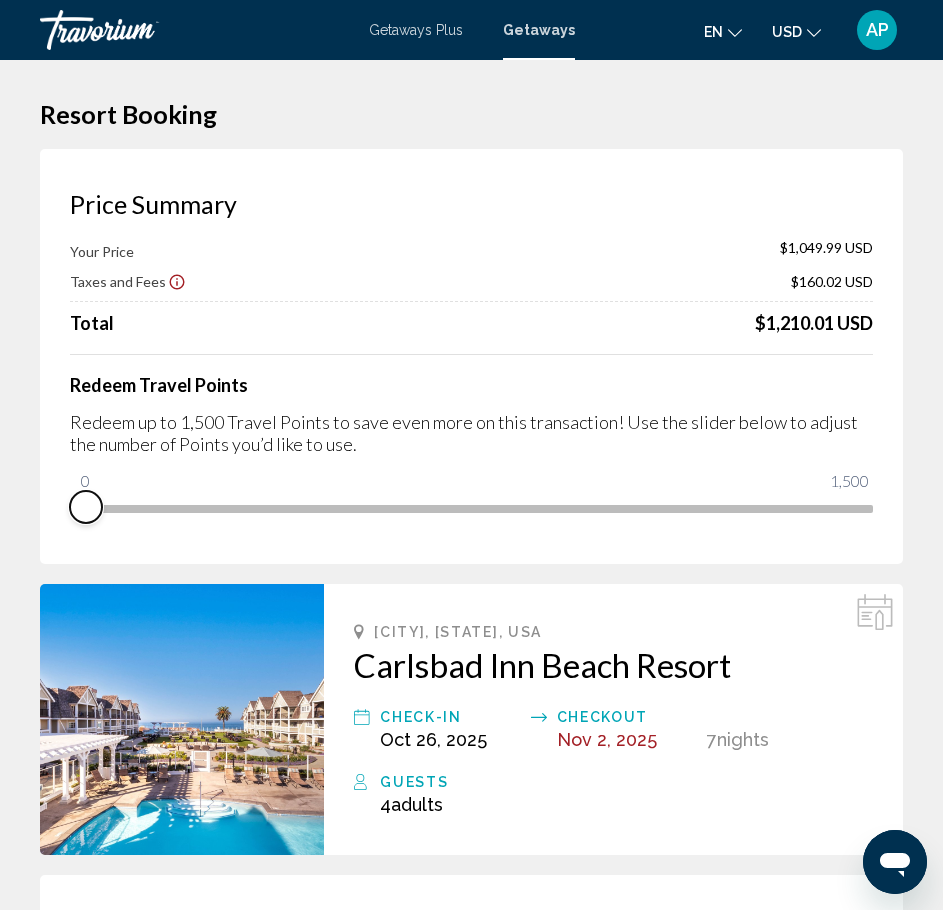 scroll, scrollTop: 0, scrollLeft: 0, axis: both 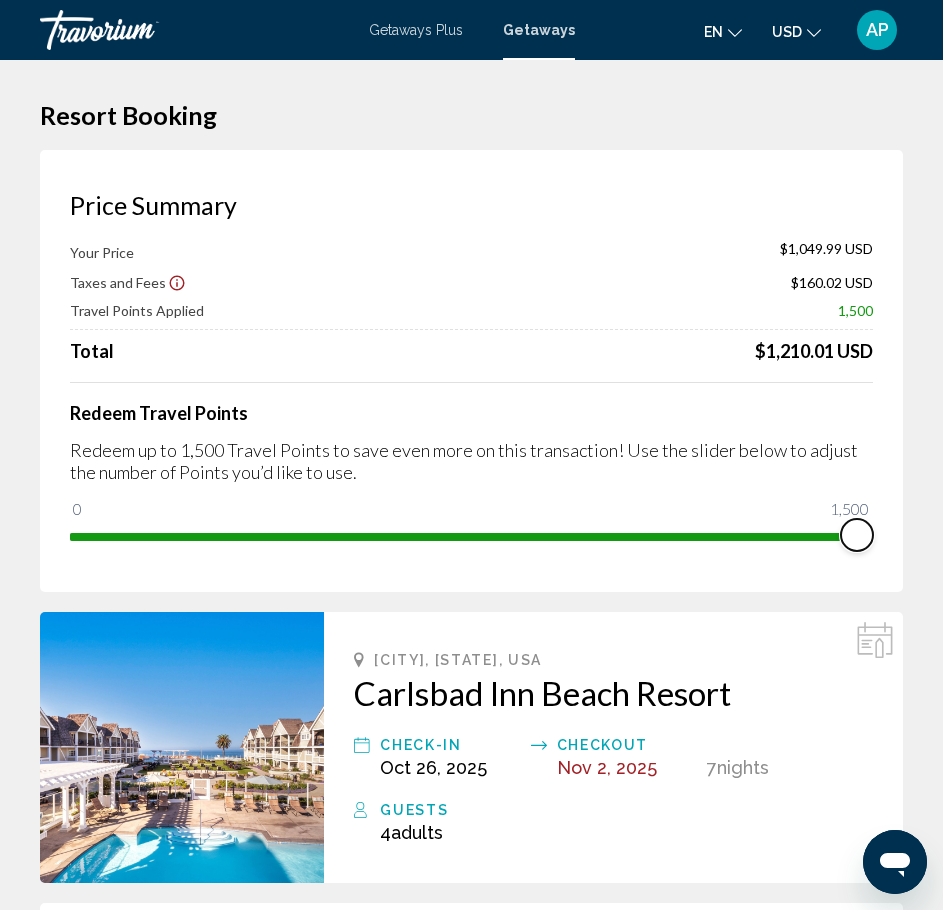 drag, startPoint x: 74, startPoint y: 505, endPoint x: 915, endPoint y: 561, distance: 842.86237 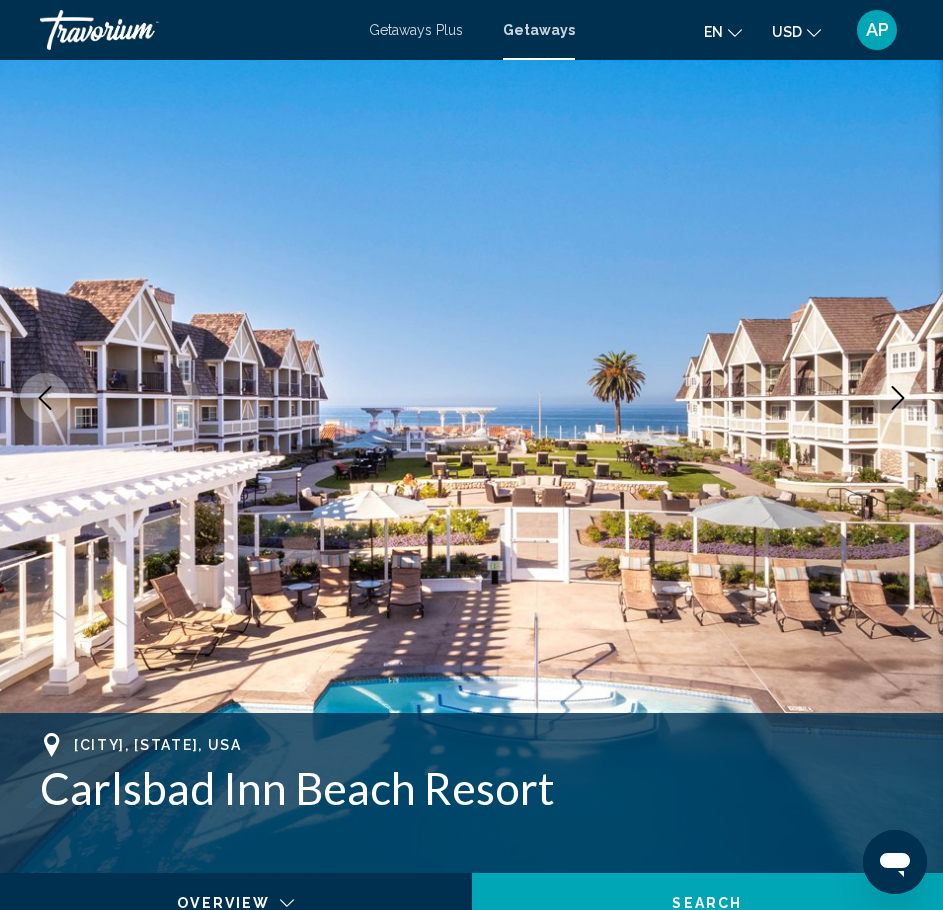 scroll, scrollTop: 0, scrollLeft: 0, axis: both 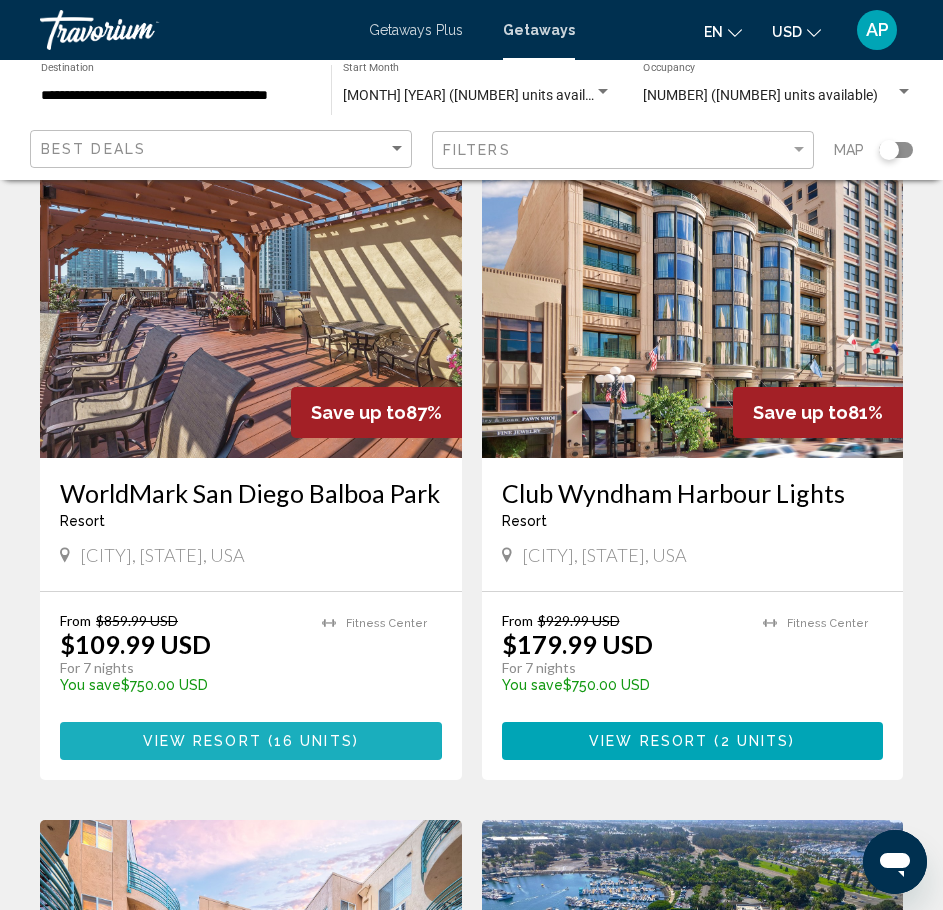 click on "View Resort" at bounding box center (202, 742) 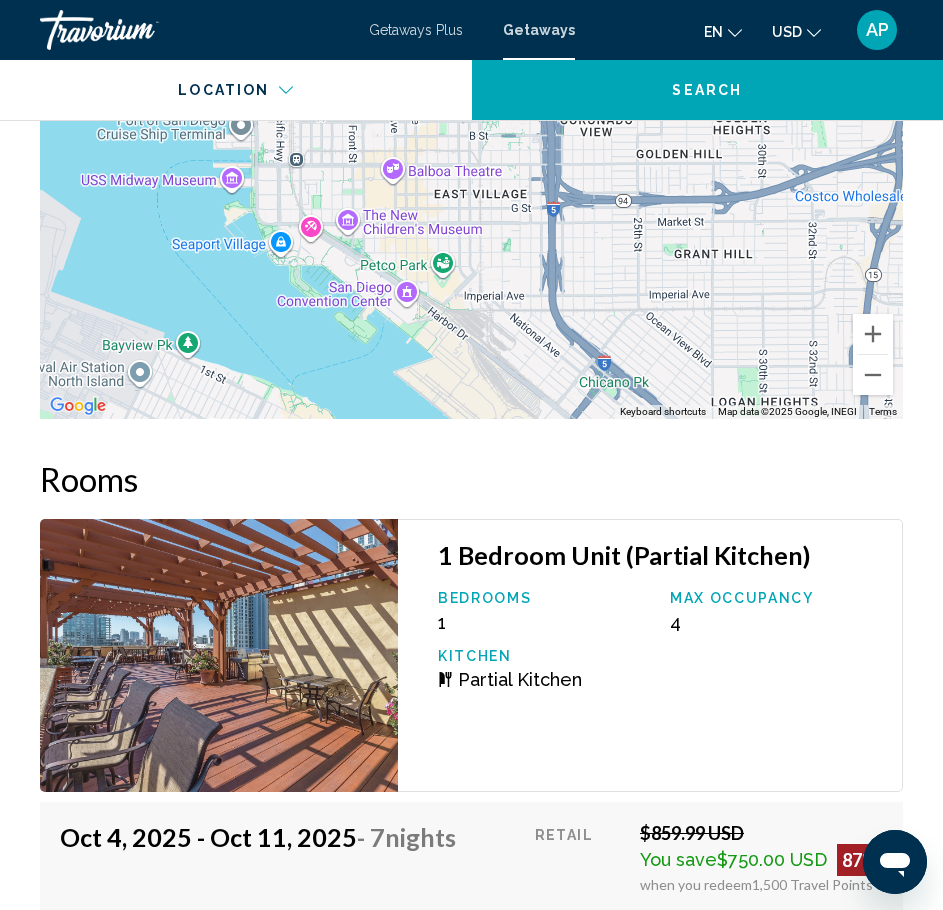 scroll, scrollTop: 4133, scrollLeft: 0, axis: vertical 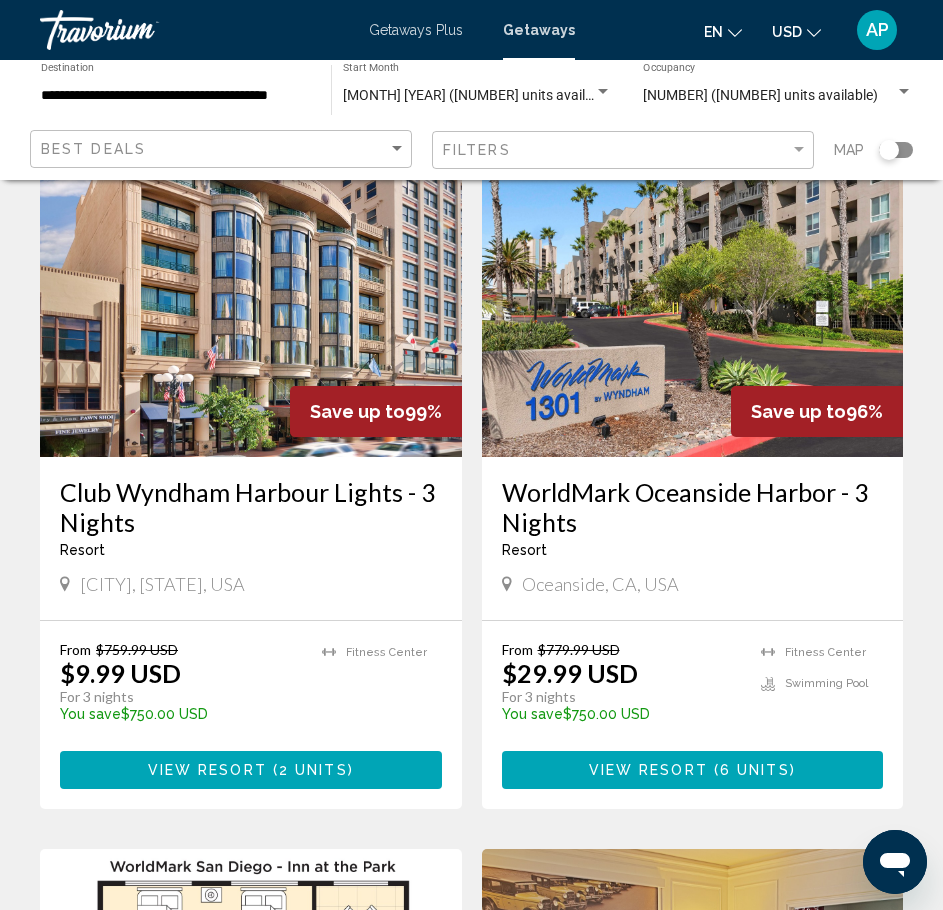 click on "View Resort" at bounding box center [648, 771] 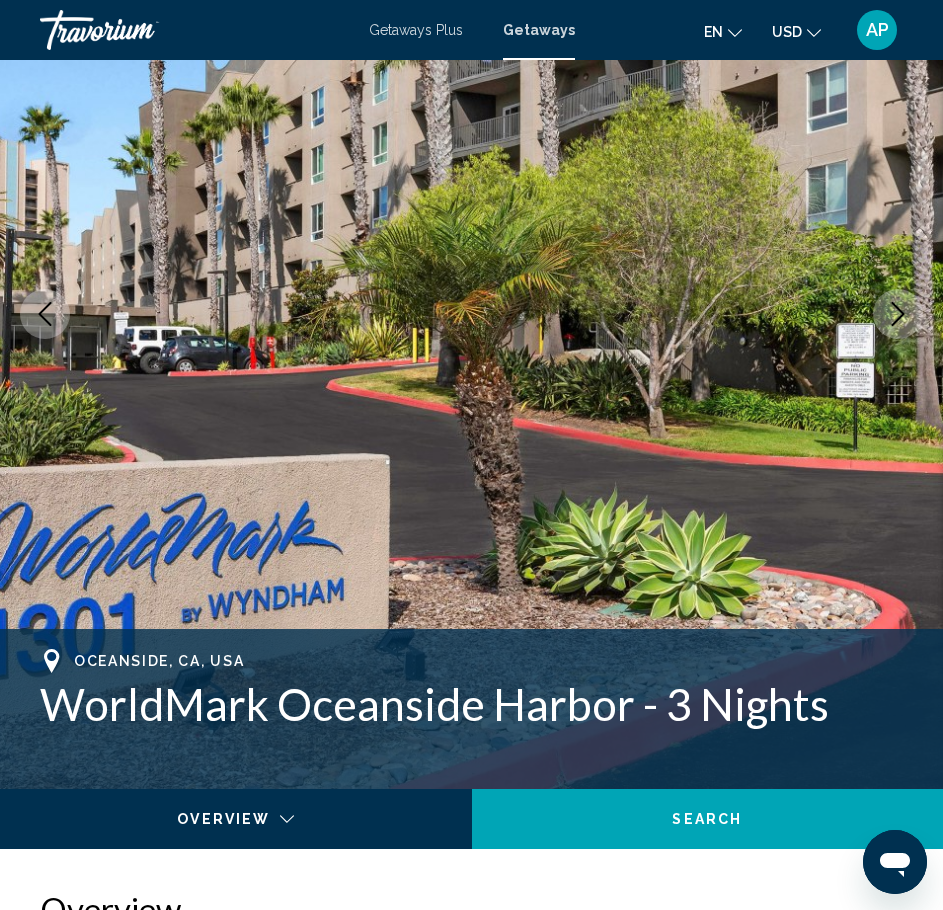 scroll, scrollTop: 293, scrollLeft: 0, axis: vertical 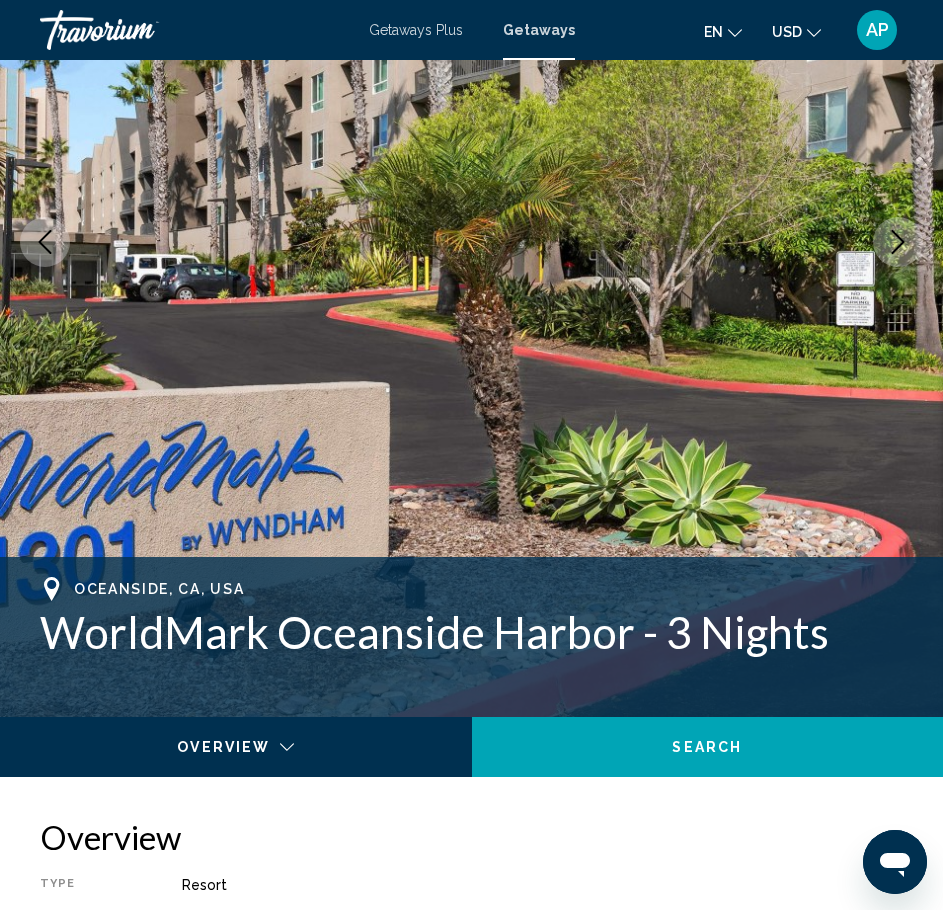 drag, startPoint x: 823, startPoint y: 634, endPoint x: 46, endPoint y: 619, distance: 777.1448 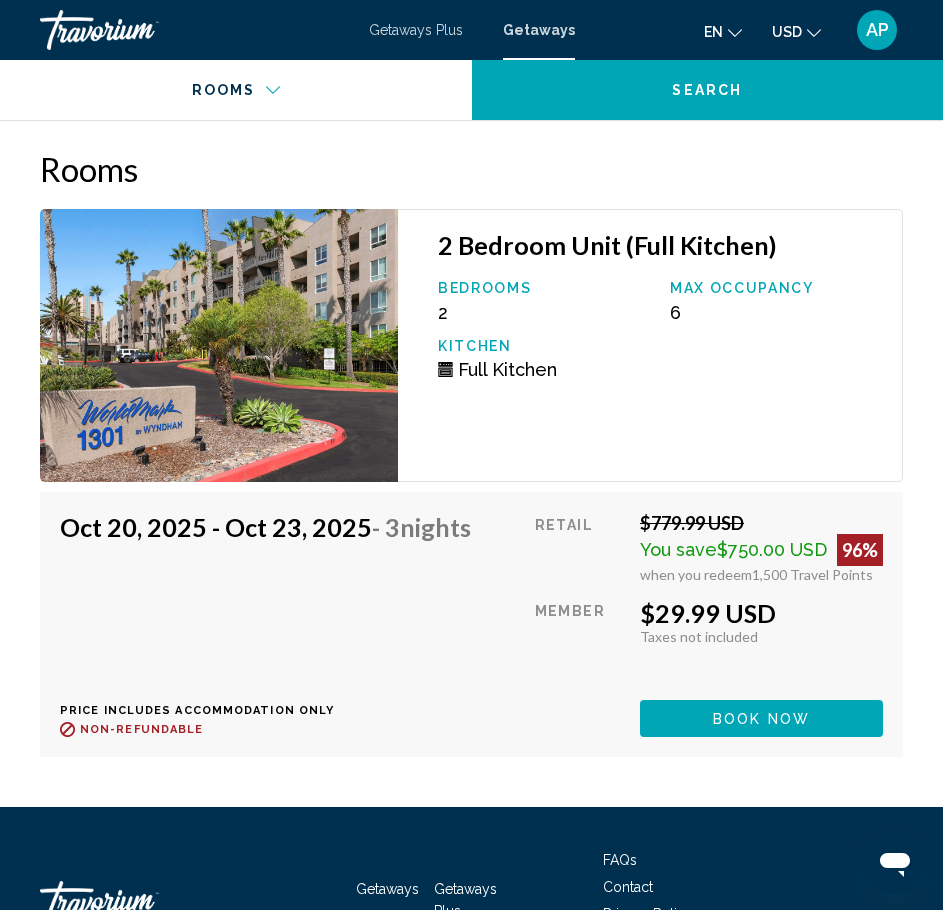 scroll, scrollTop: 4089, scrollLeft: 0, axis: vertical 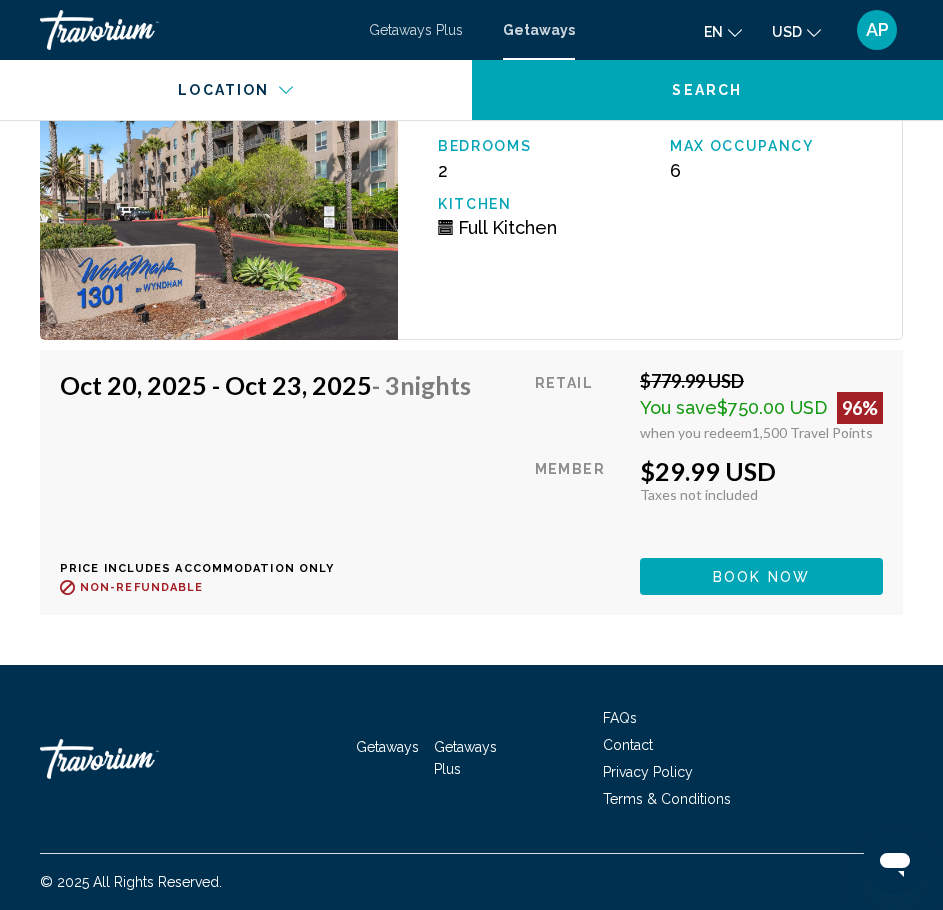 click on "Book now" at bounding box center (761, 577) 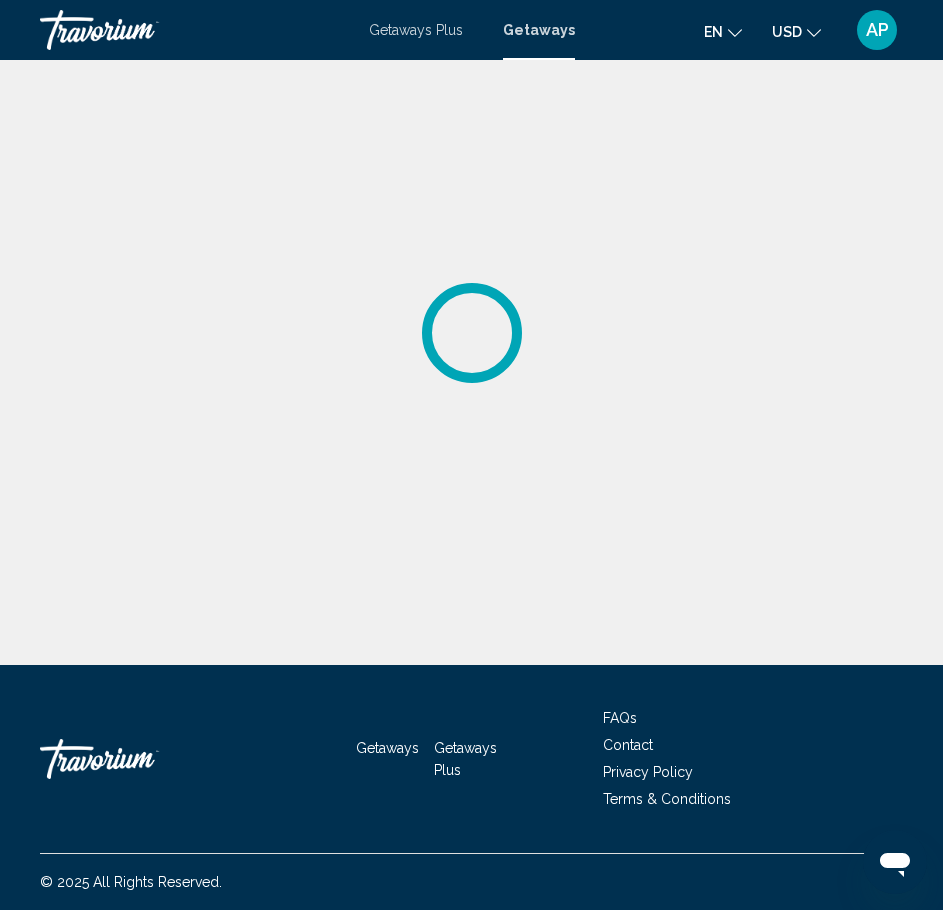 scroll, scrollTop: 0, scrollLeft: 0, axis: both 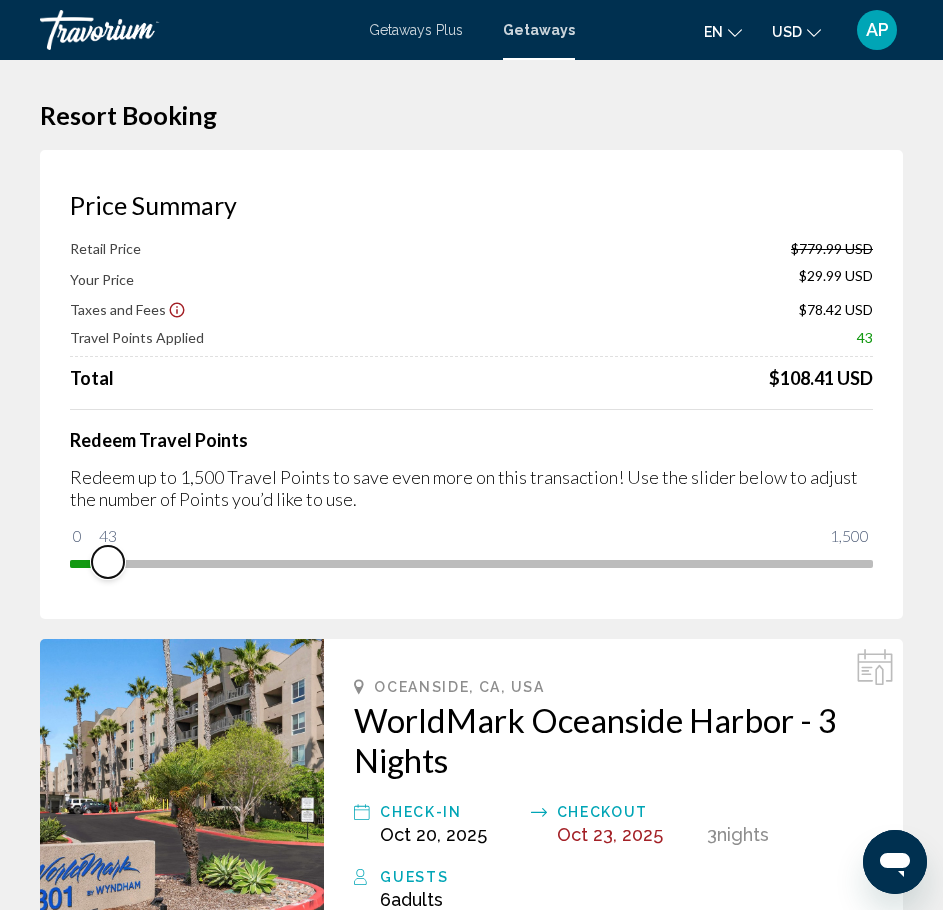 drag, startPoint x: 868, startPoint y: 555, endPoint x: 52, endPoint y: 585, distance: 816.5513 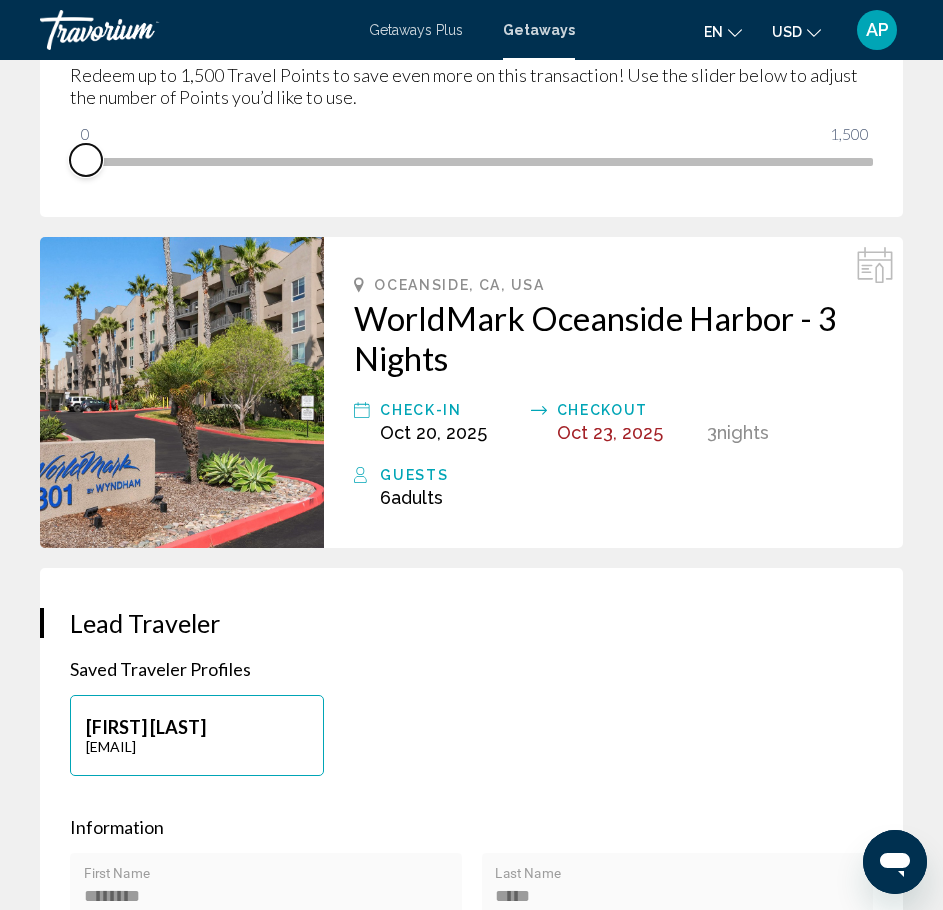 scroll, scrollTop: 333, scrollLeft: 0, axis: vertical 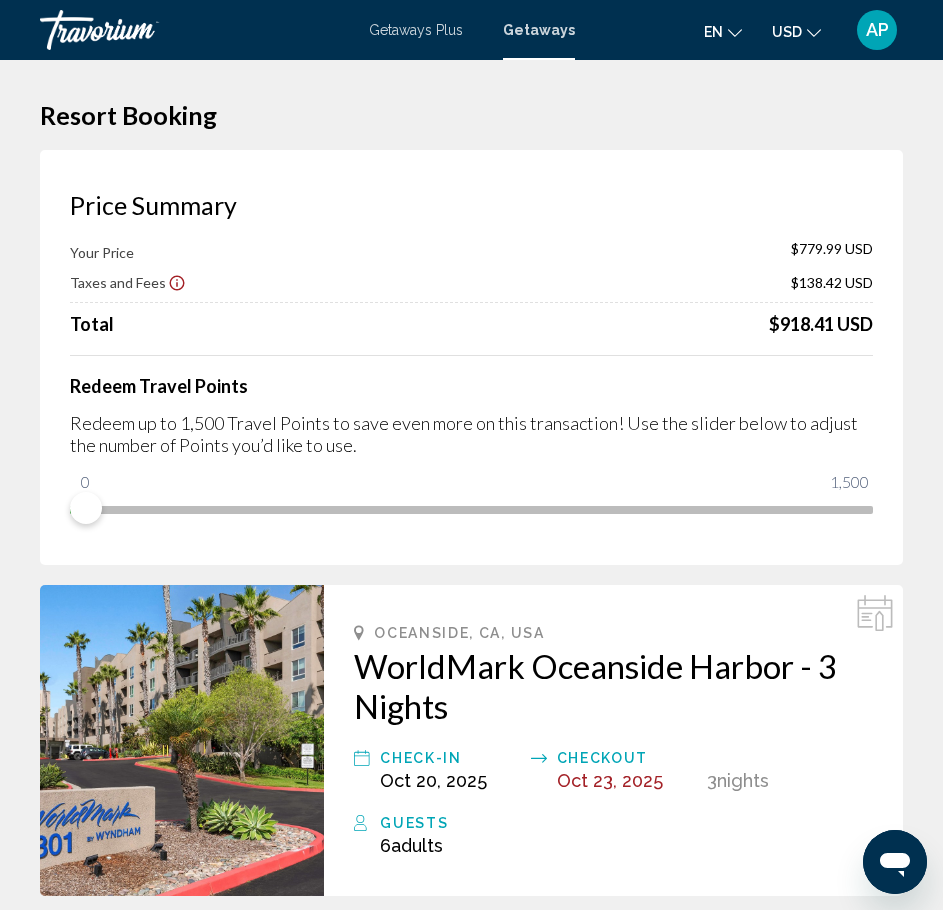 click on "Getaways" at bounding box center (539, 30) 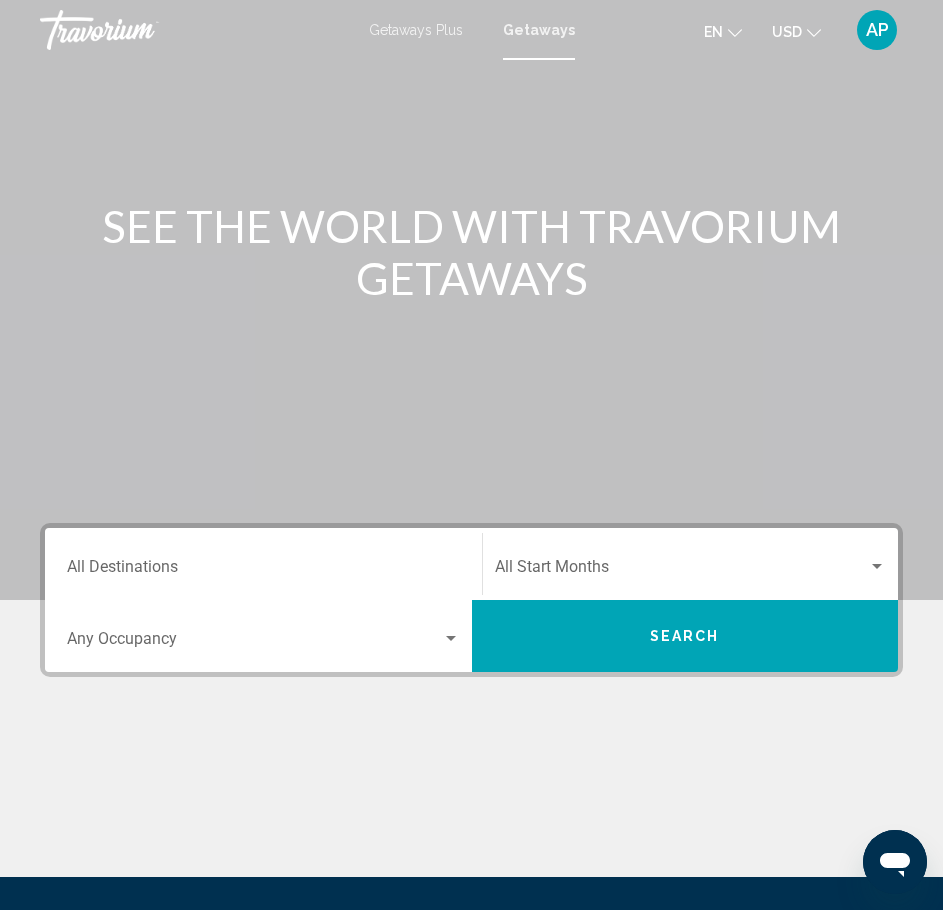 click on "Search" at bounding box center [685, 637] 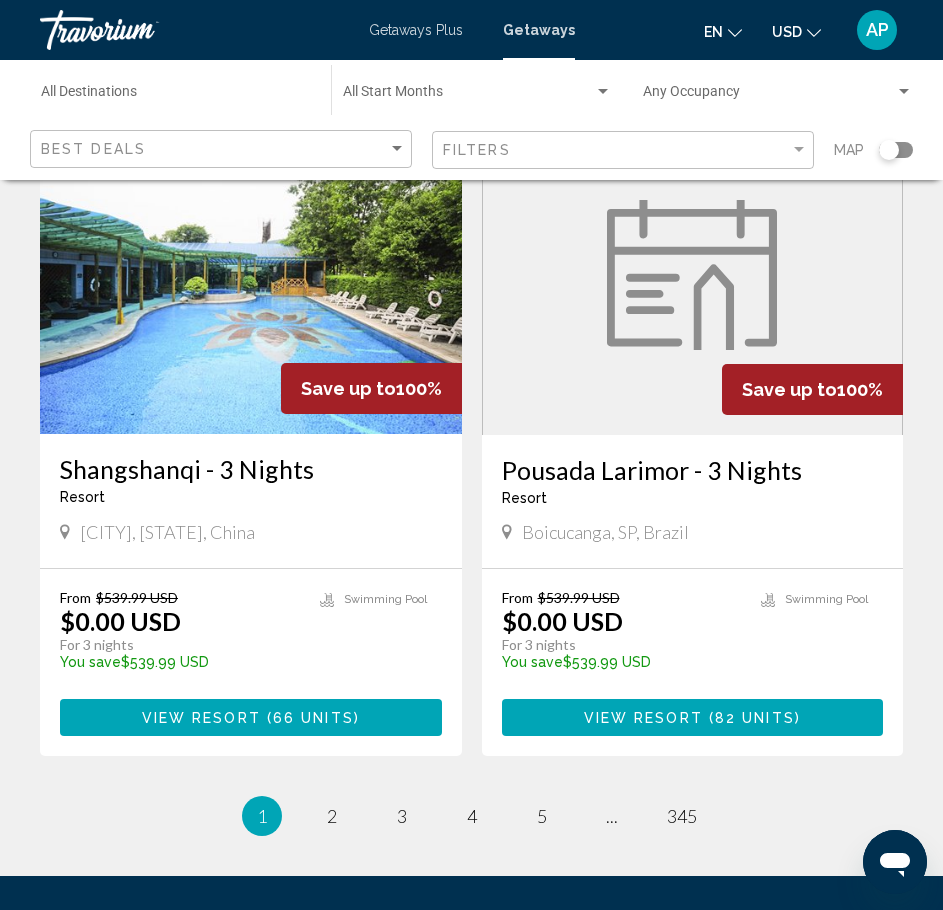 scroll, scrollTop: 3657, scrollLeft: 0, axis: vertical 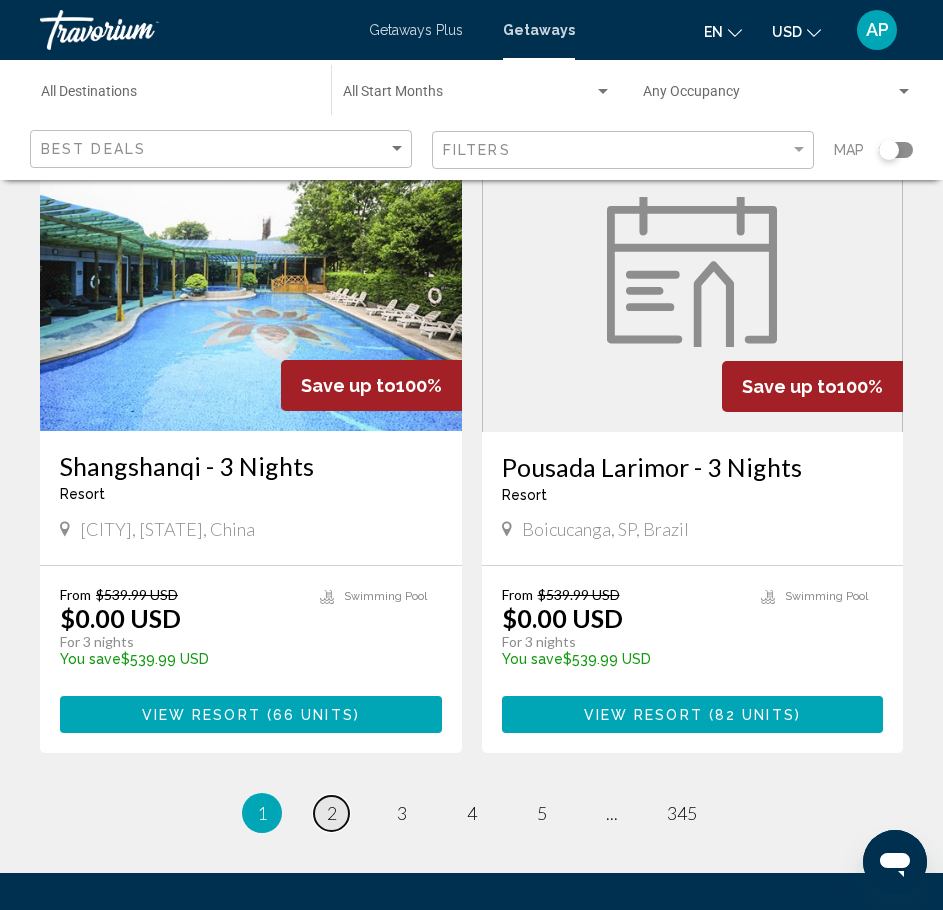 click on "2" at bounding box center [332, 813] 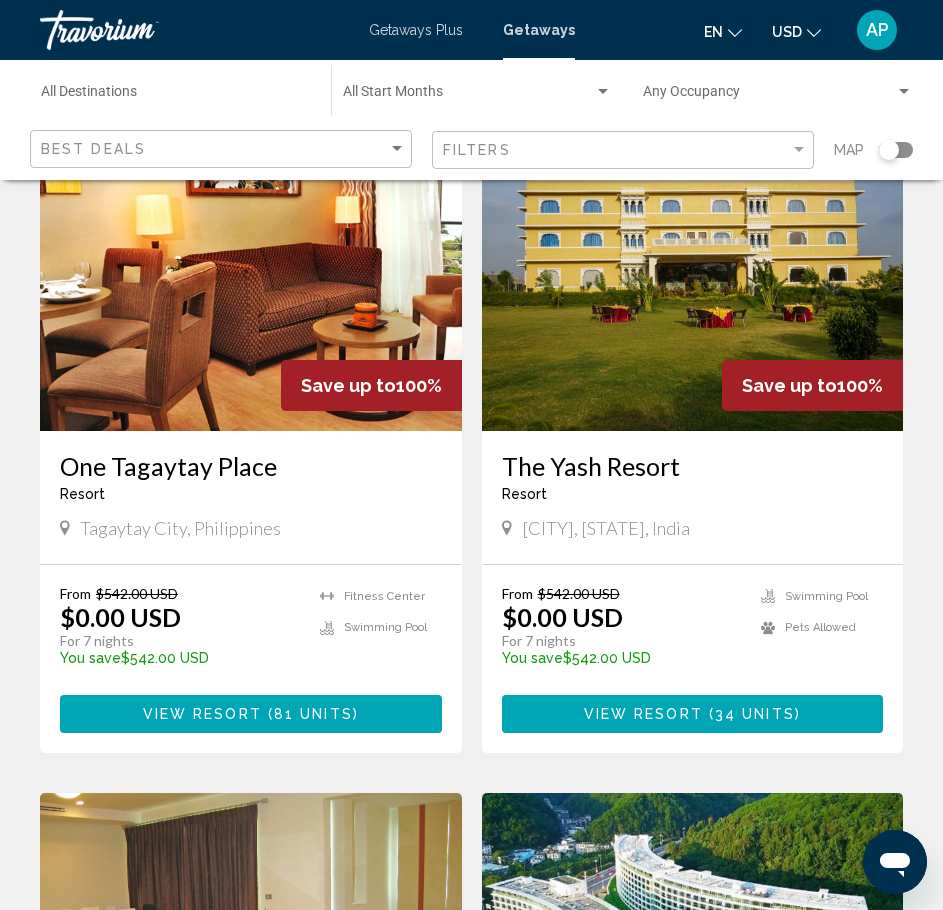 scroll, scrollTop: 0, scrollLeft: 0, axis: both 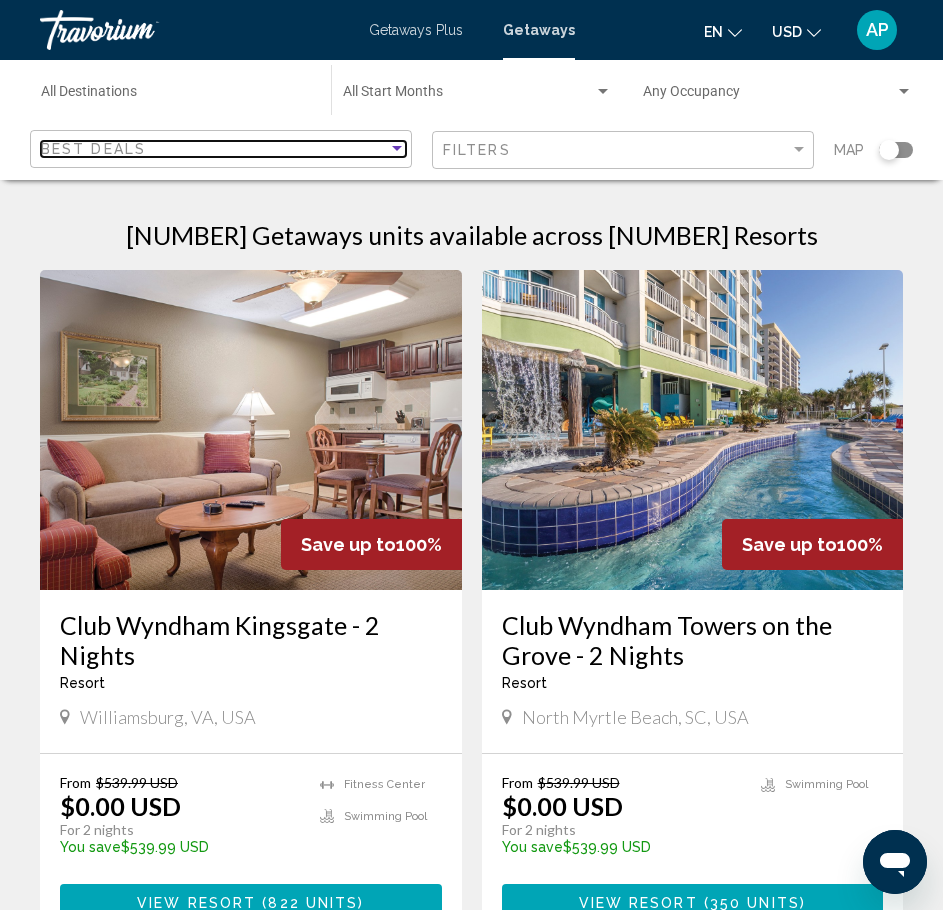 click on "Best Deals" at bounding box center [214, 149] 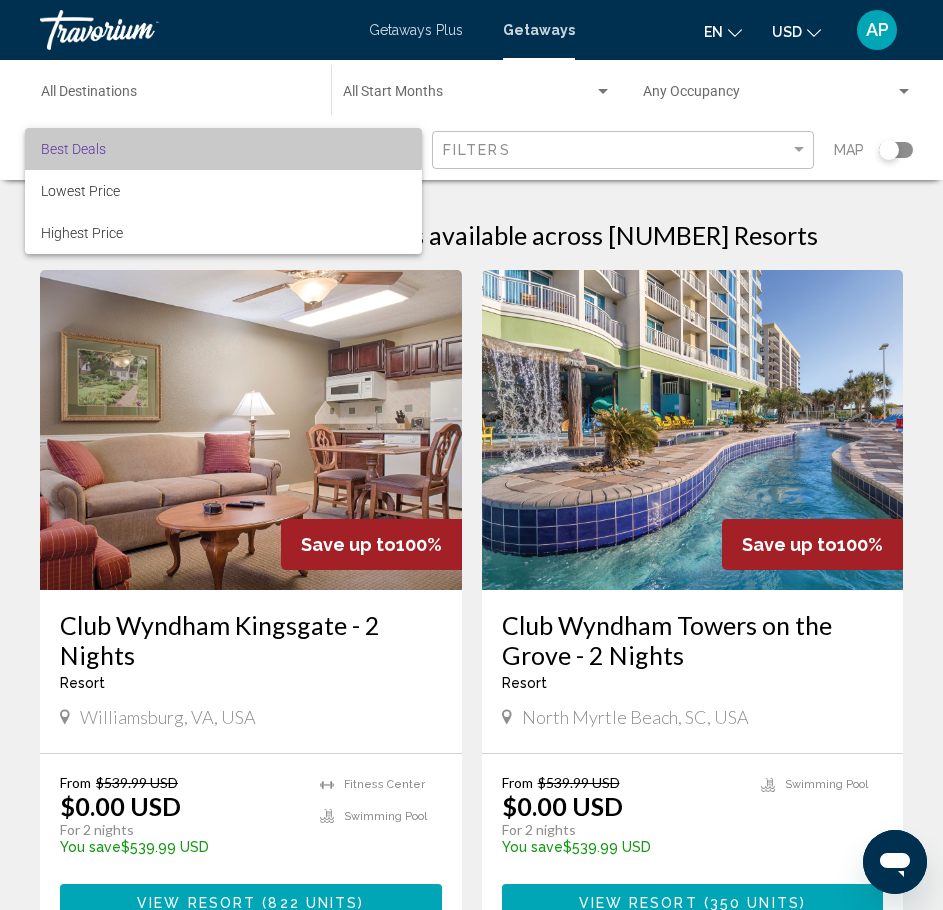 click on "Best Deals" at bounding box center [223, 149] 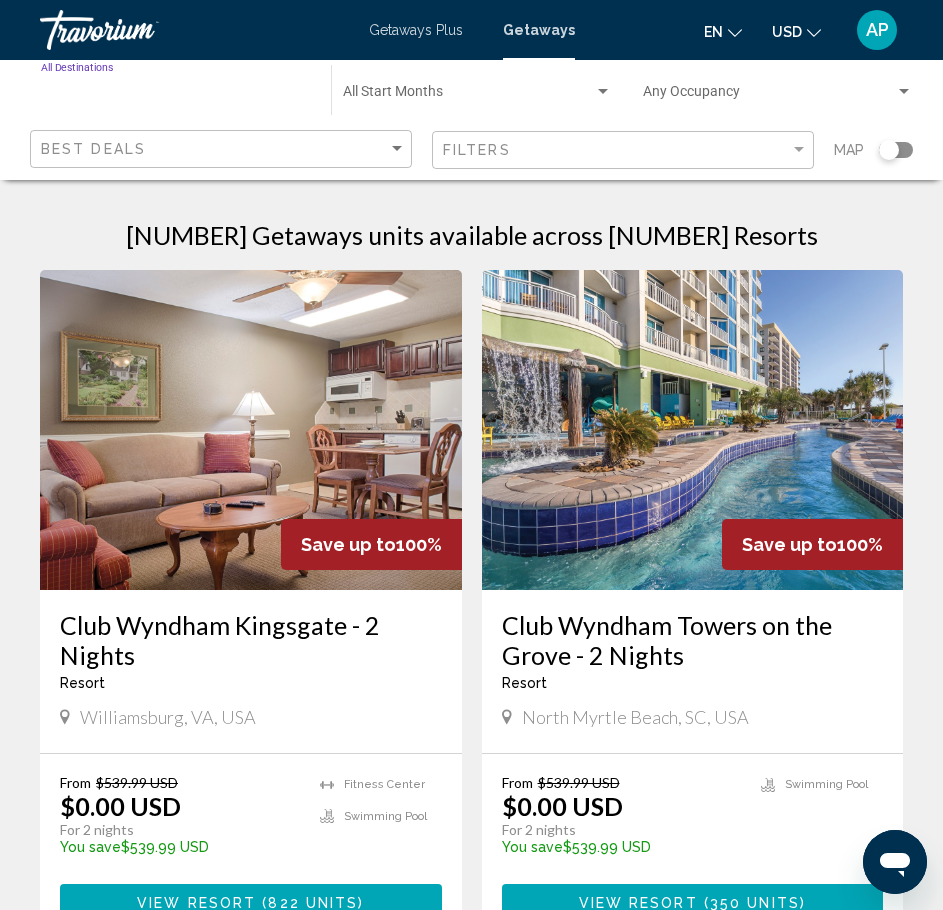 click on "Destination All Destinations" at bounding box center (176, 96) 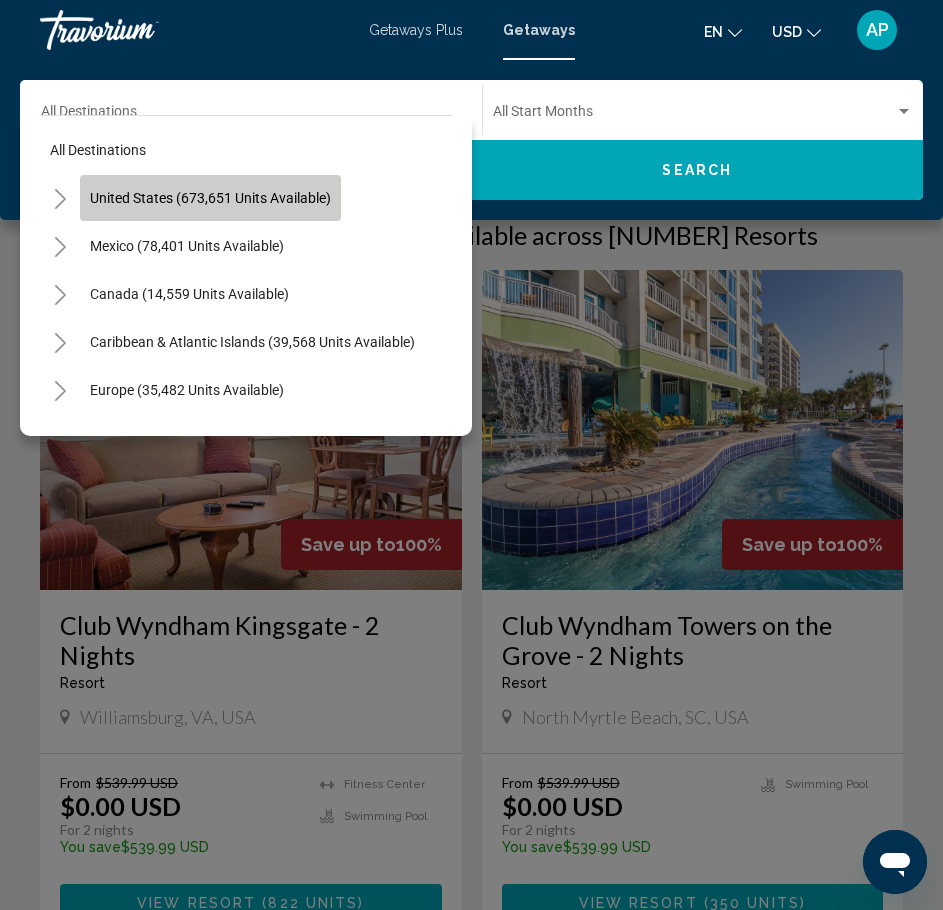 click on "United States (673,651 units available)" 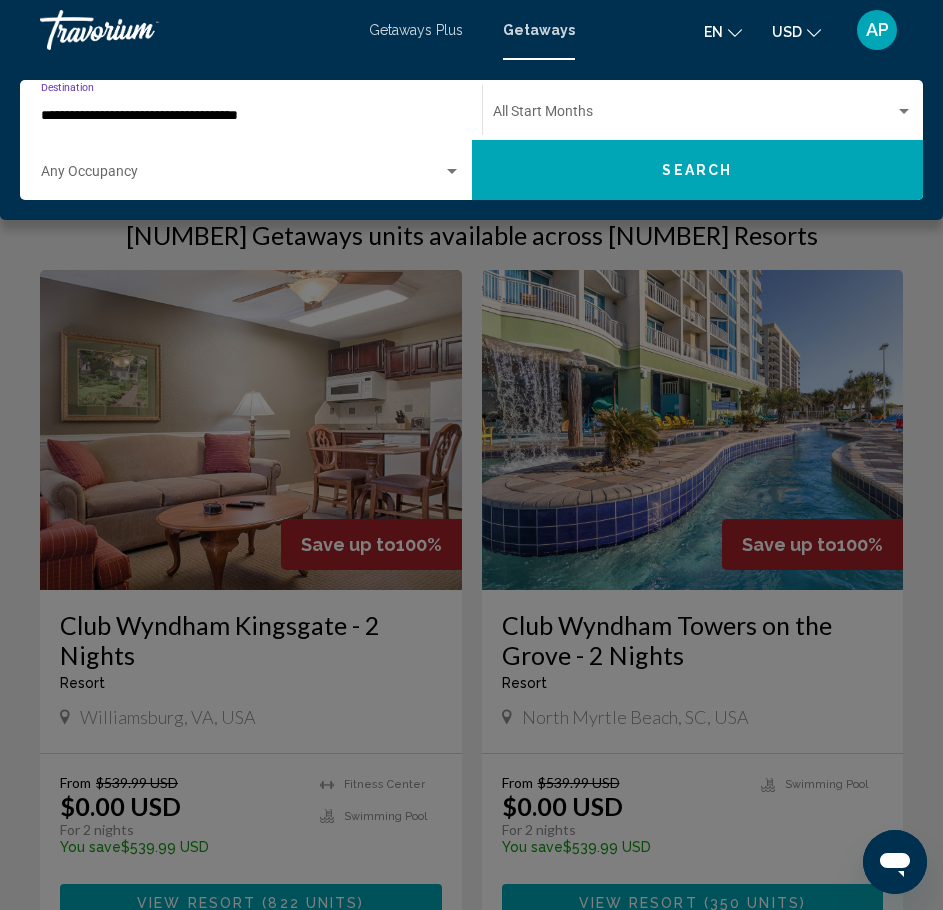 click on "Search" 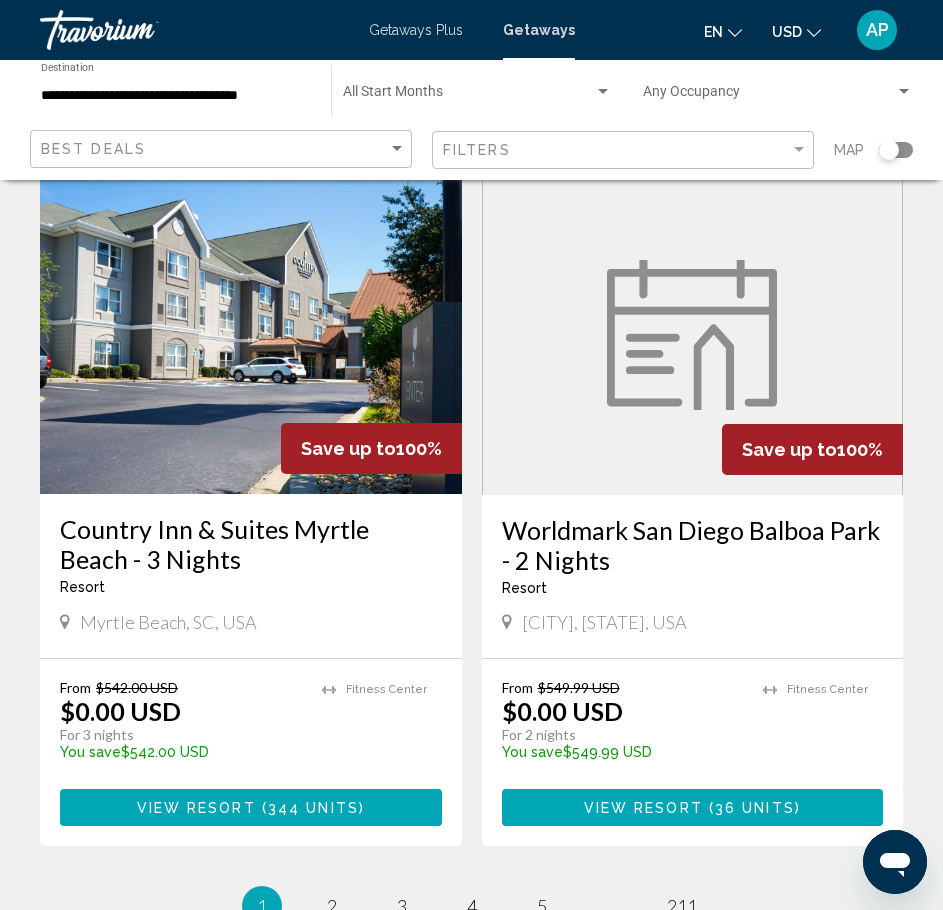scroll, scrollTop: 3925, scrollLeft: 0, axis: vertical 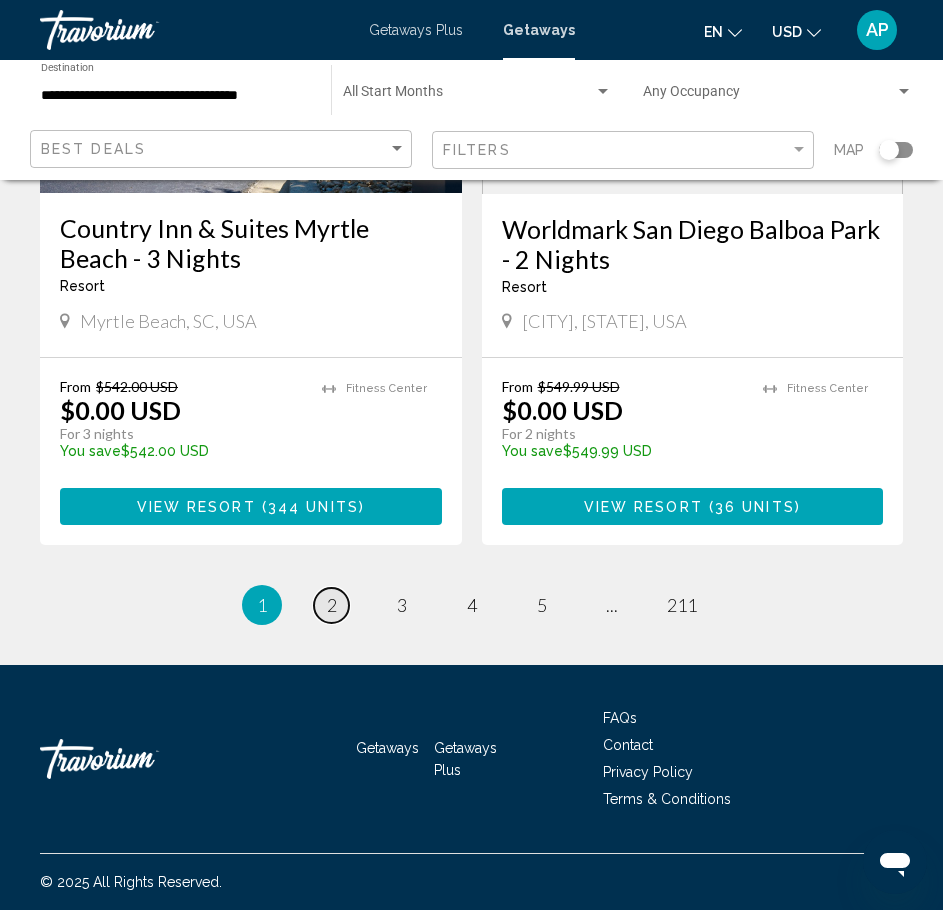 click on "page  2" at bounding box center (331, 605) 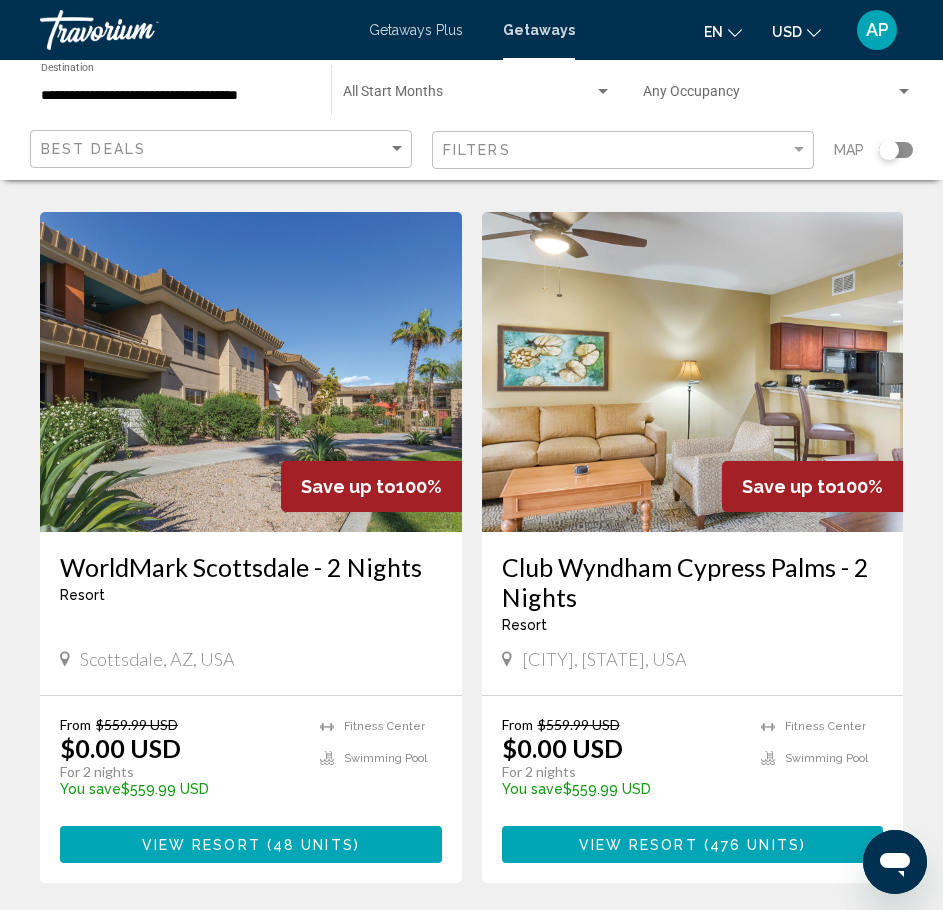 scroll, scrollTop: 3619, scrollLeft: 0, axis: vertical 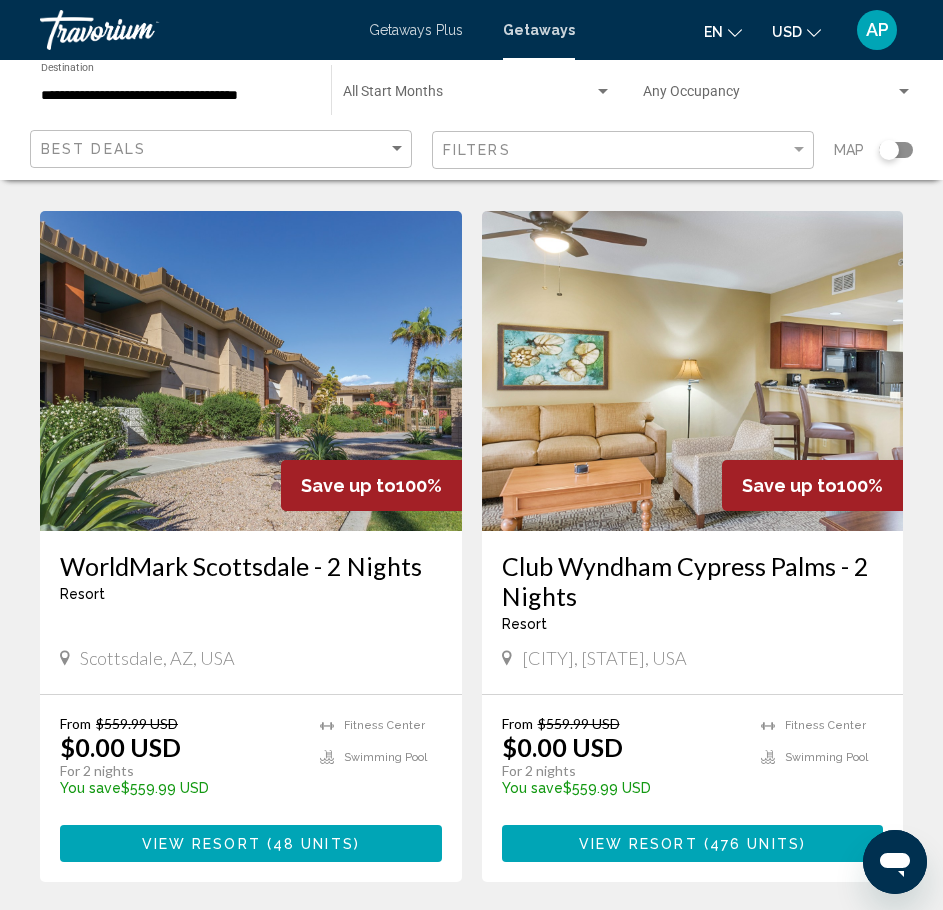 click on "Best Deals" 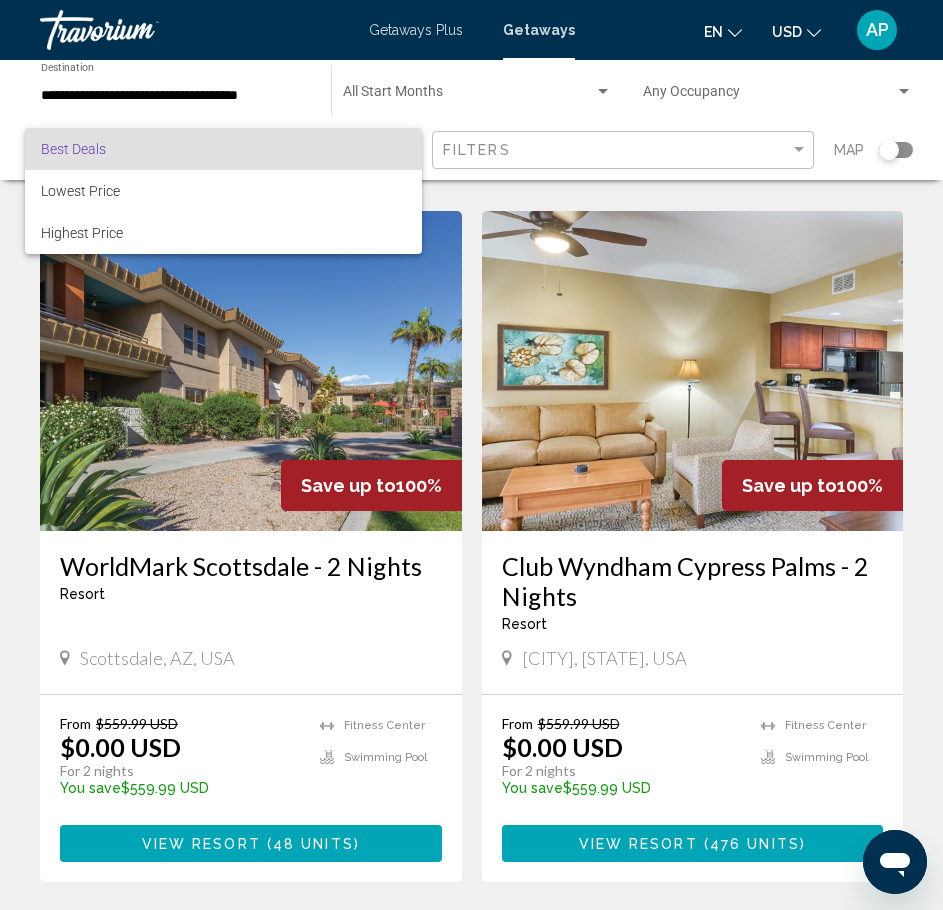 click at bounding box center [471, 455] 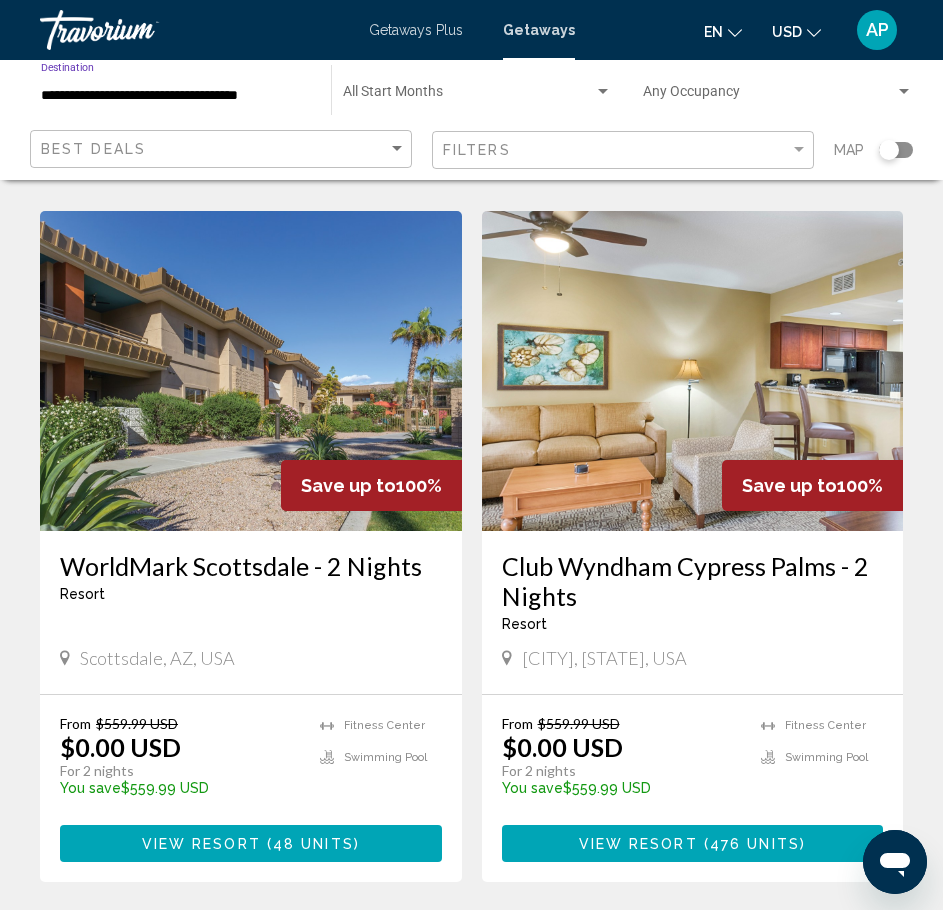 click on "**********" at bounding box center [176, 96] 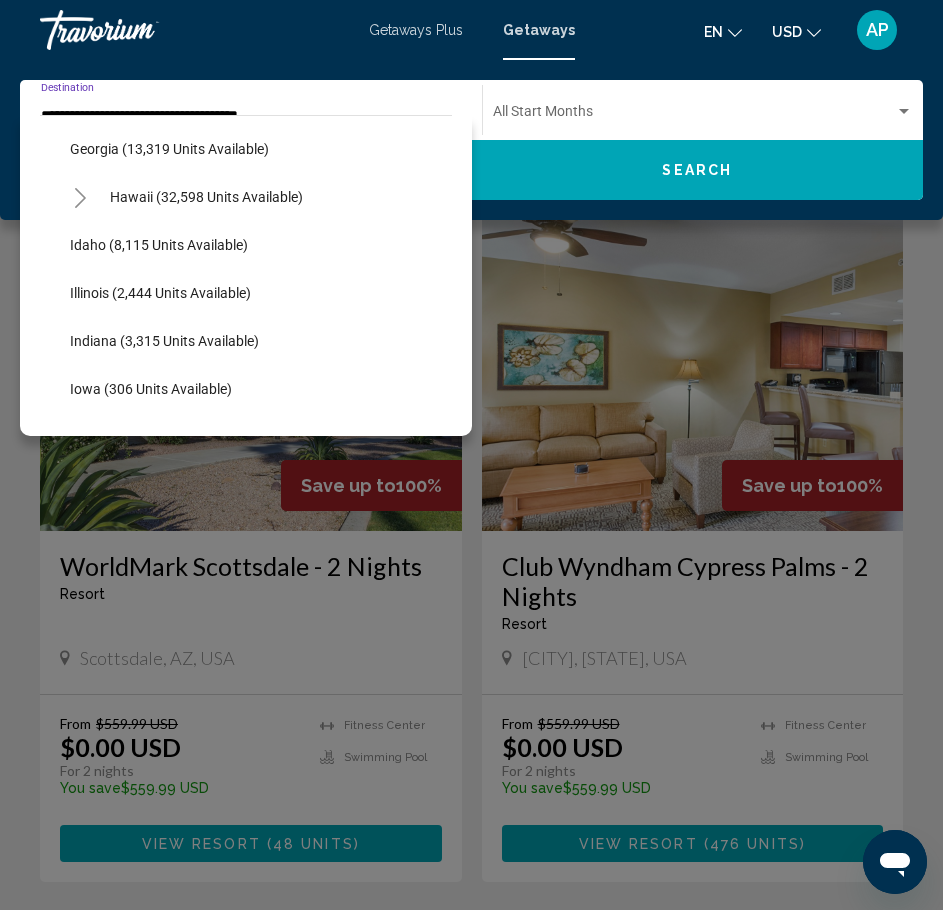 scroll, scrollTop: 483, scrollLeft: 0, axis: vertical 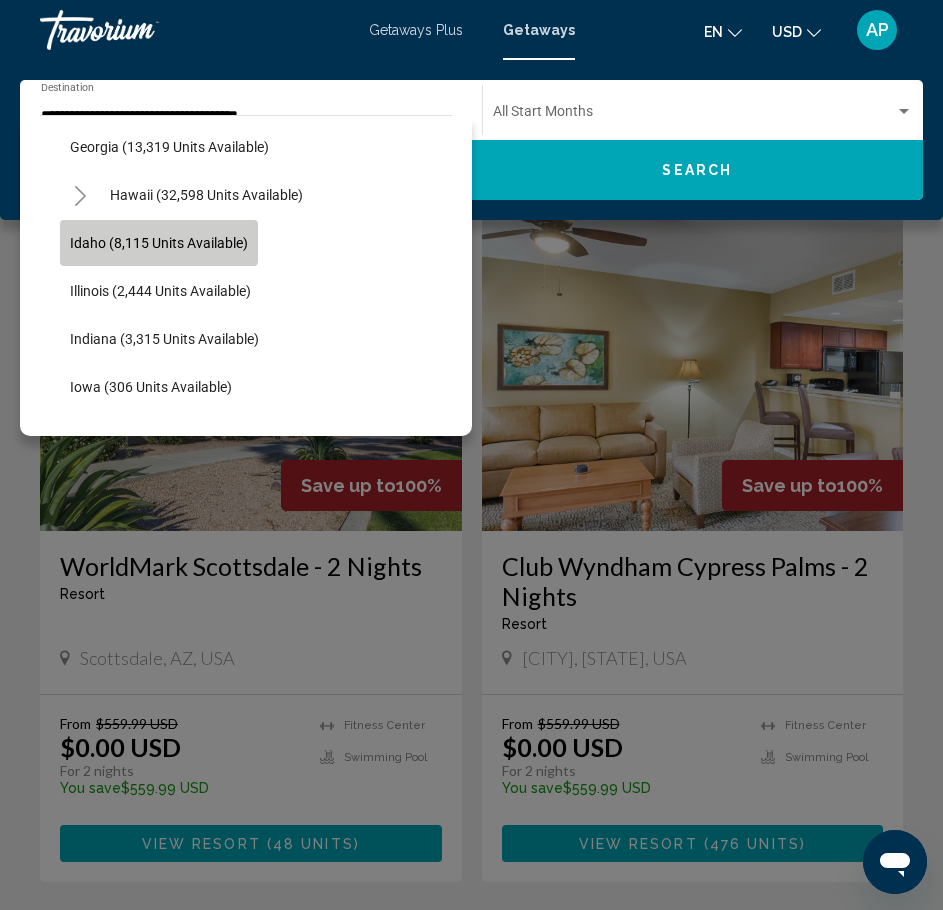 click on "Idaho (8,115 units available)" 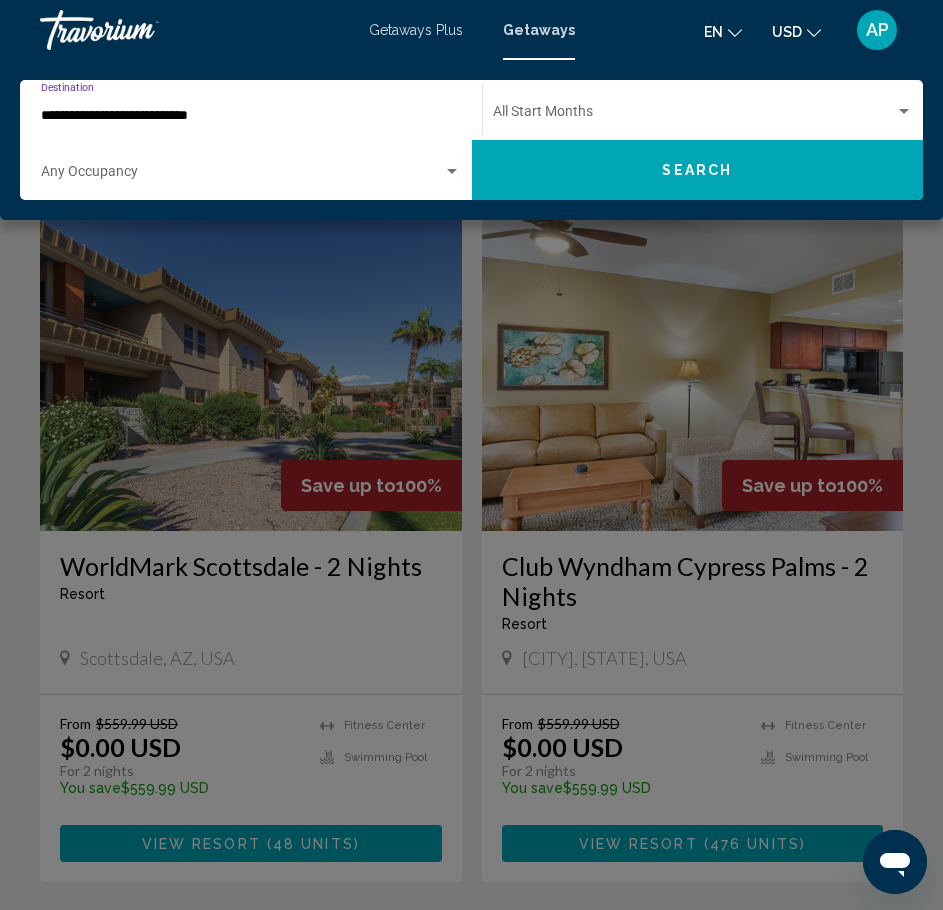 click on "Search" 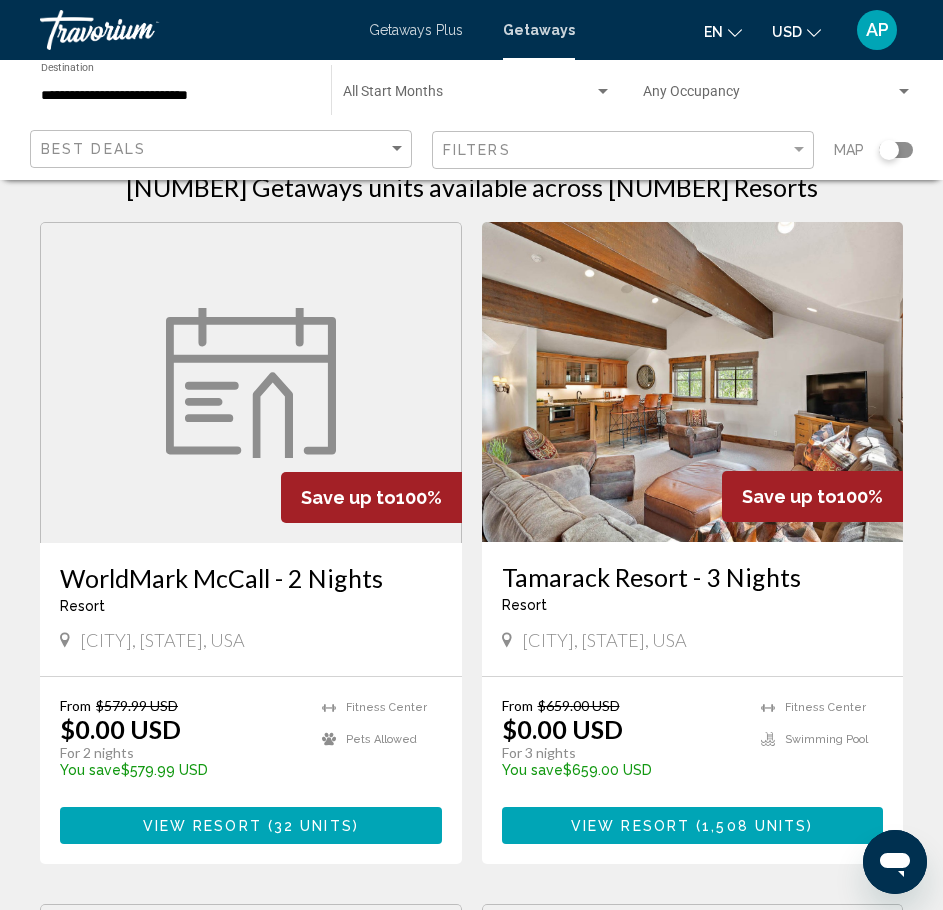 scroll, scrollTop: 51, scrollLeft: 0, axis: vertical 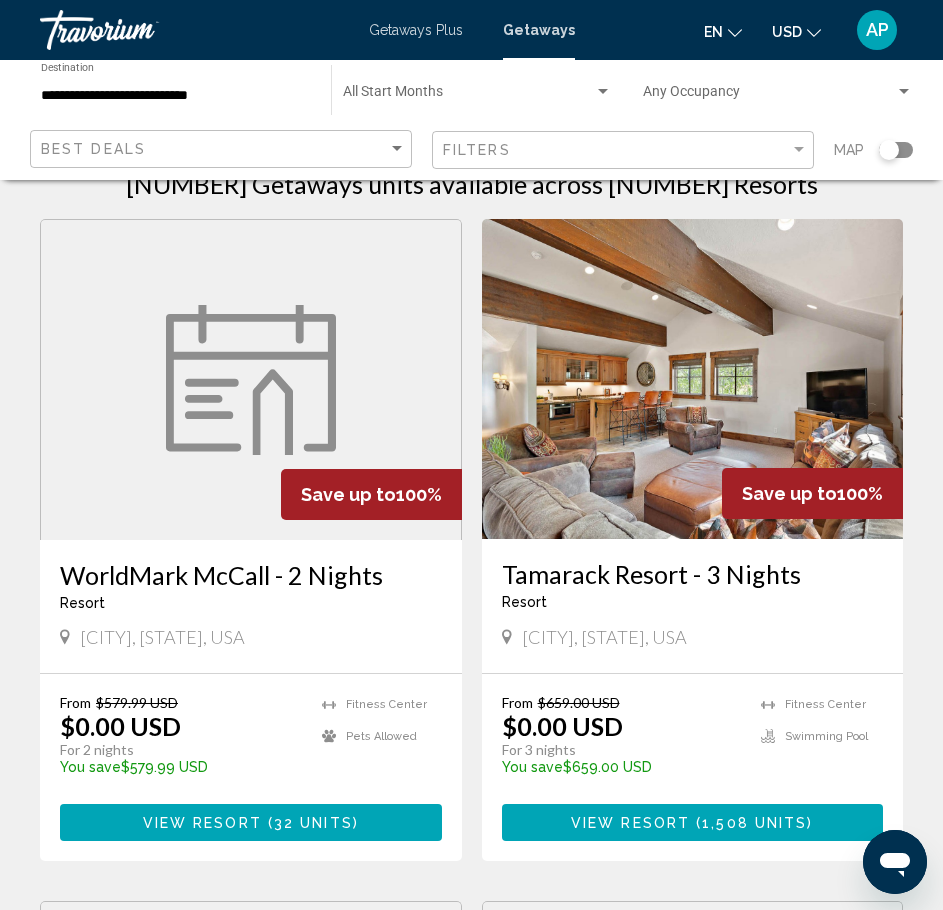 click at bounding box center [251, 380] 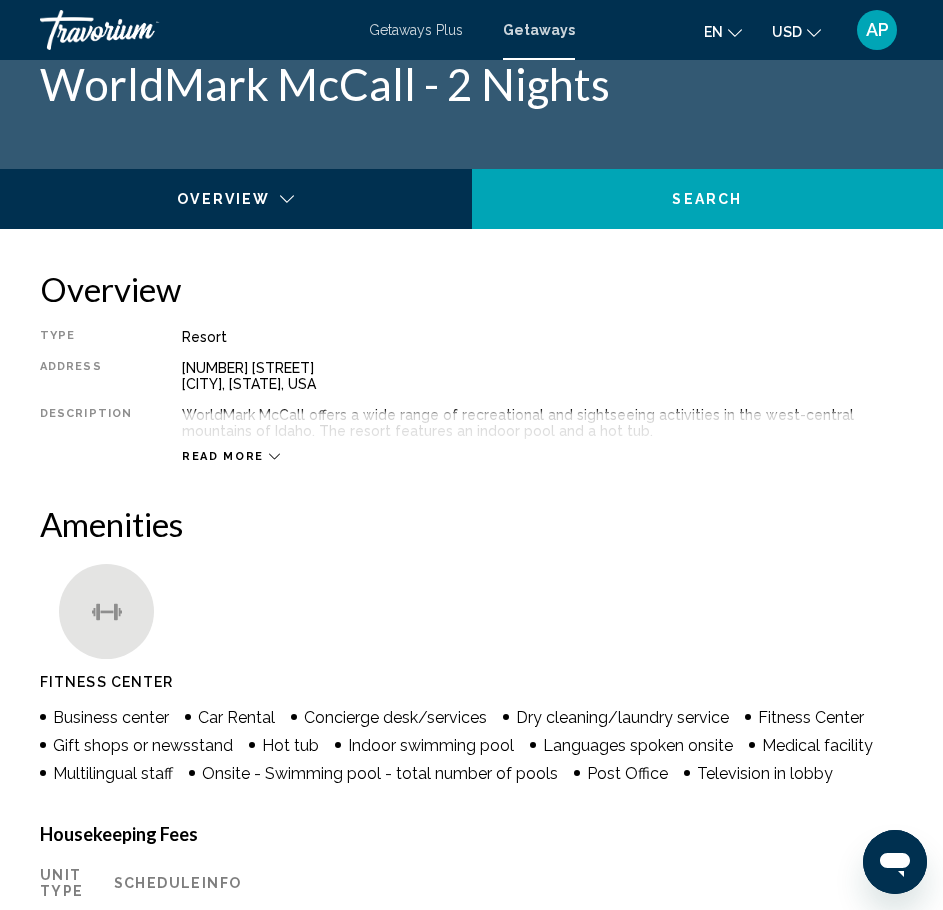 scroll, scrollTop: 0, scrollLeft: 0, axis: both 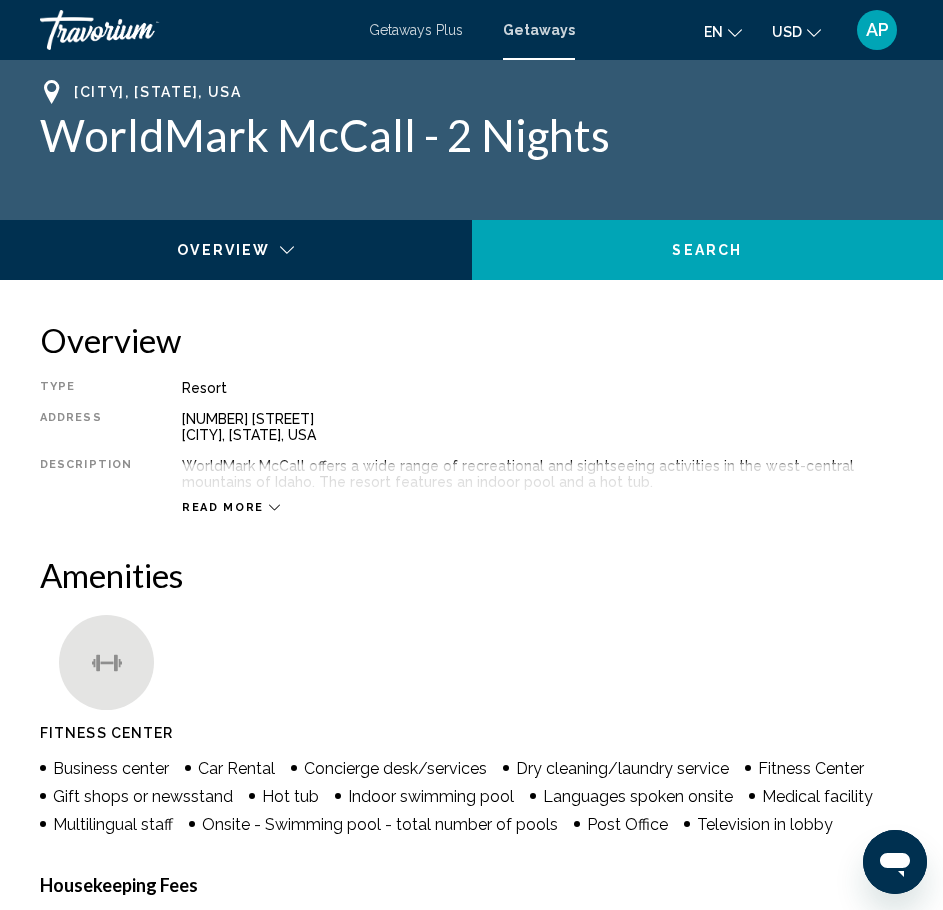 click on "Read more" at bounding box center (223, 507) 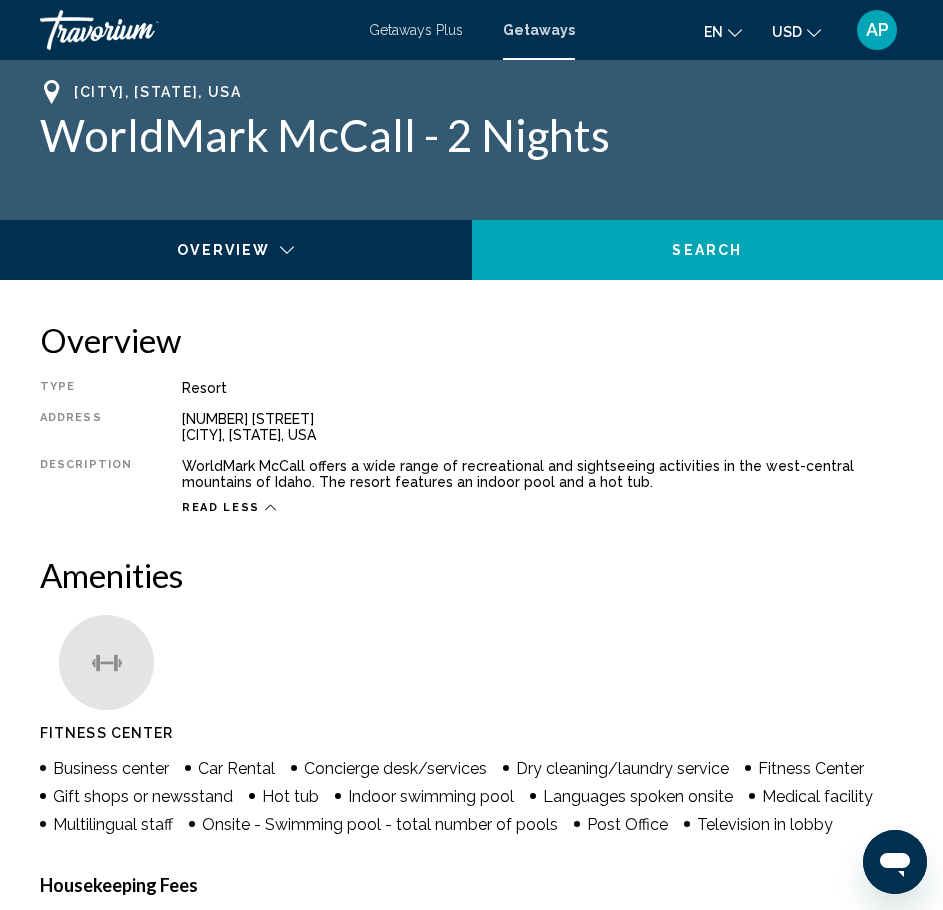 click on "Read less" at bounding box center (221, 507) 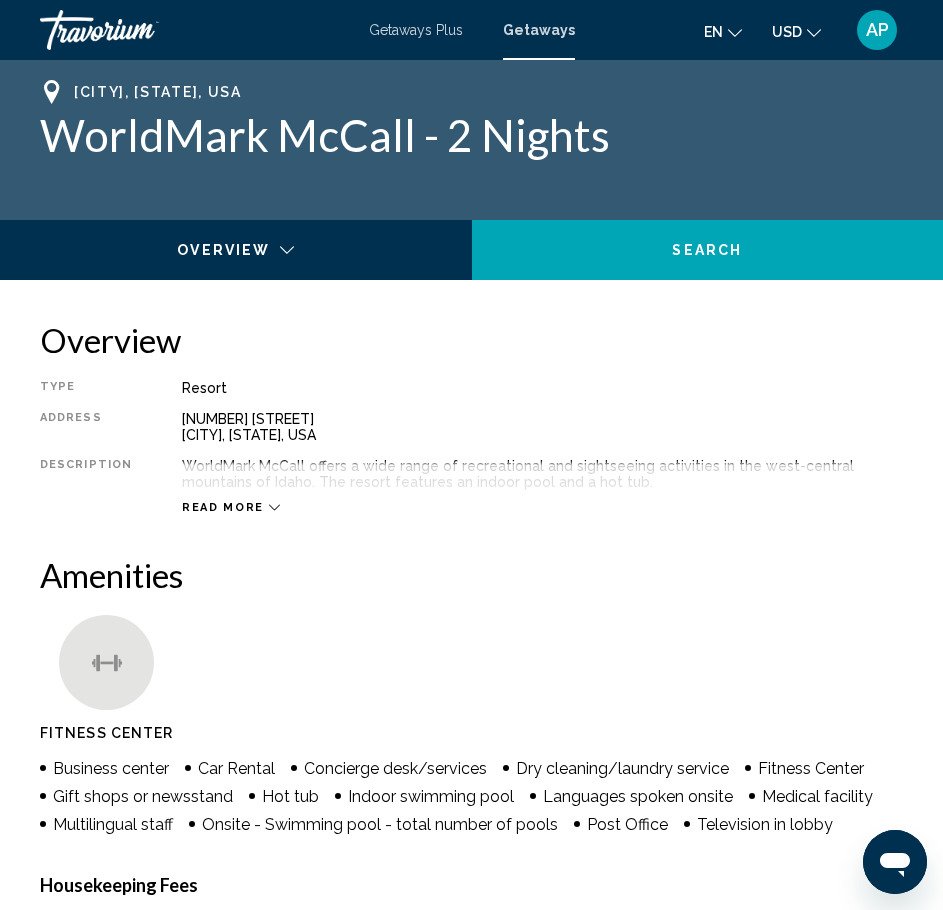 click on "Read more" at bounding box center [223, 507] 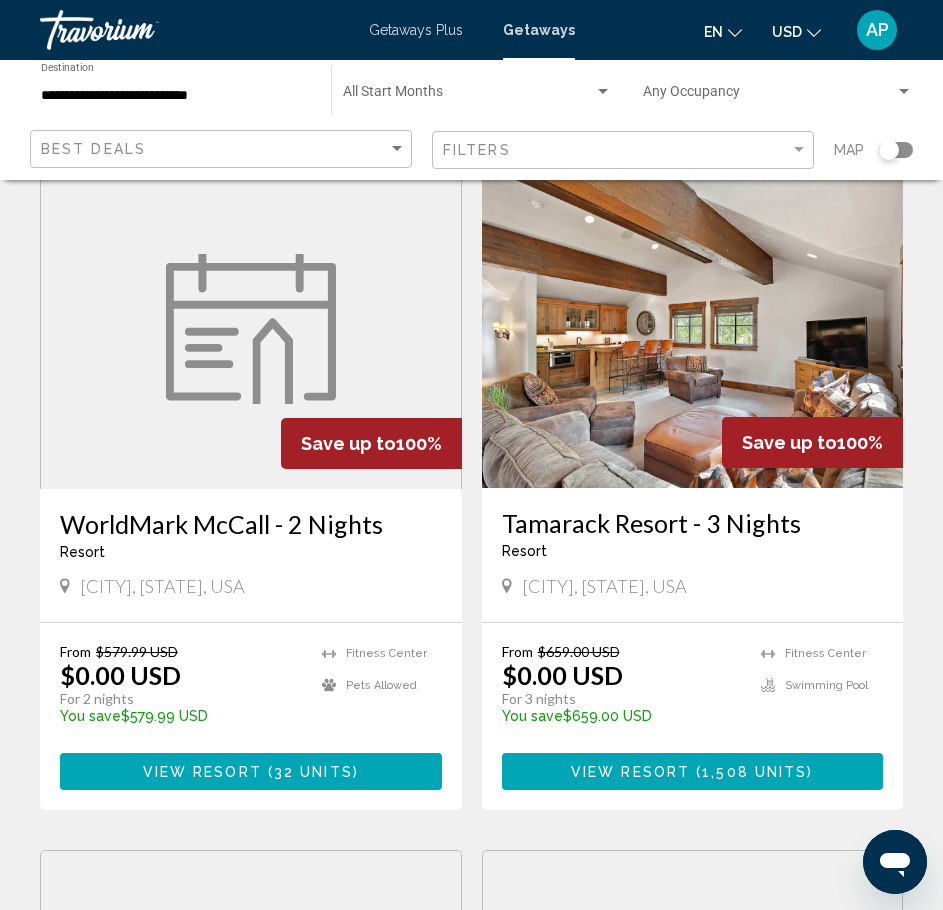 scroll, scrollTop: 103, scrollLeft: 0, axis: vertical 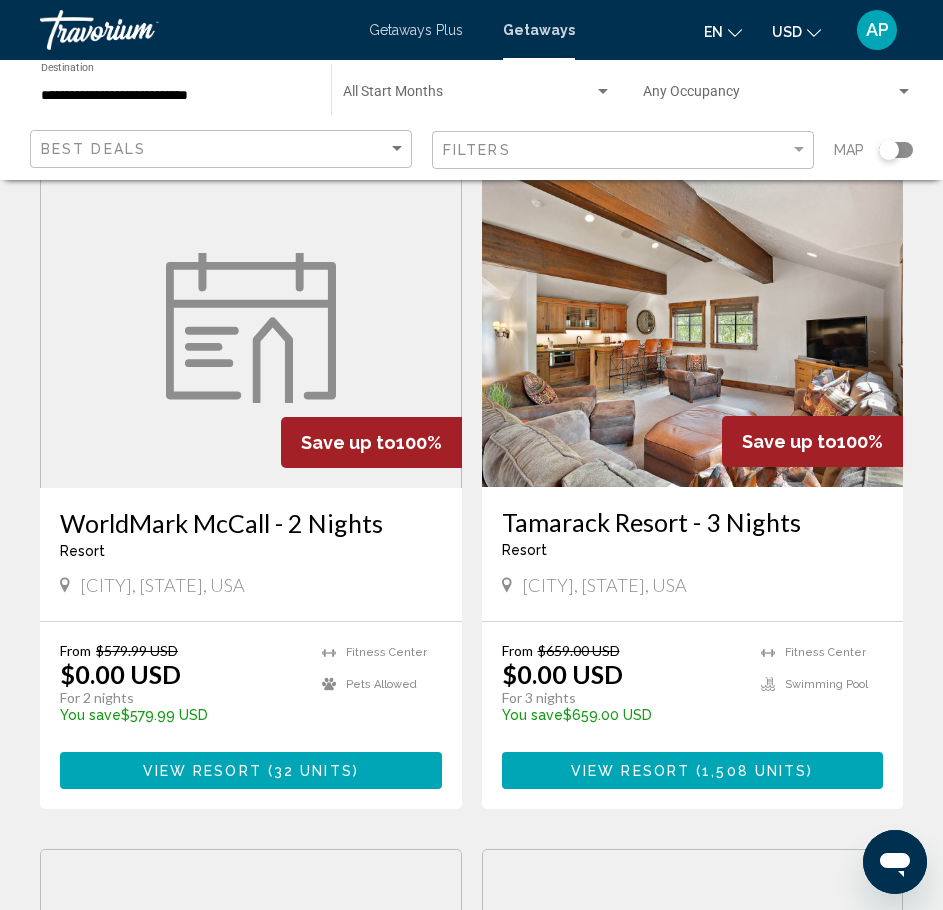 click at bounding box center (693, 327) 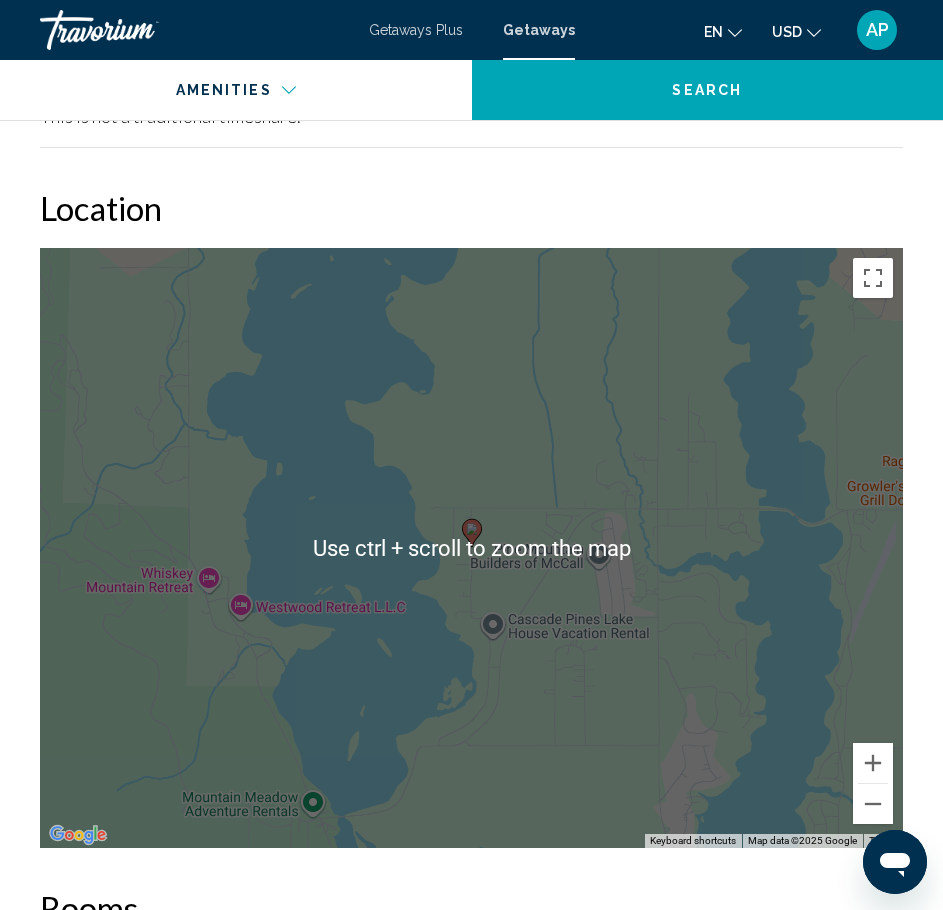 scroll, scrollTop: 2873, scrollLeft: 0, axis: vertical 